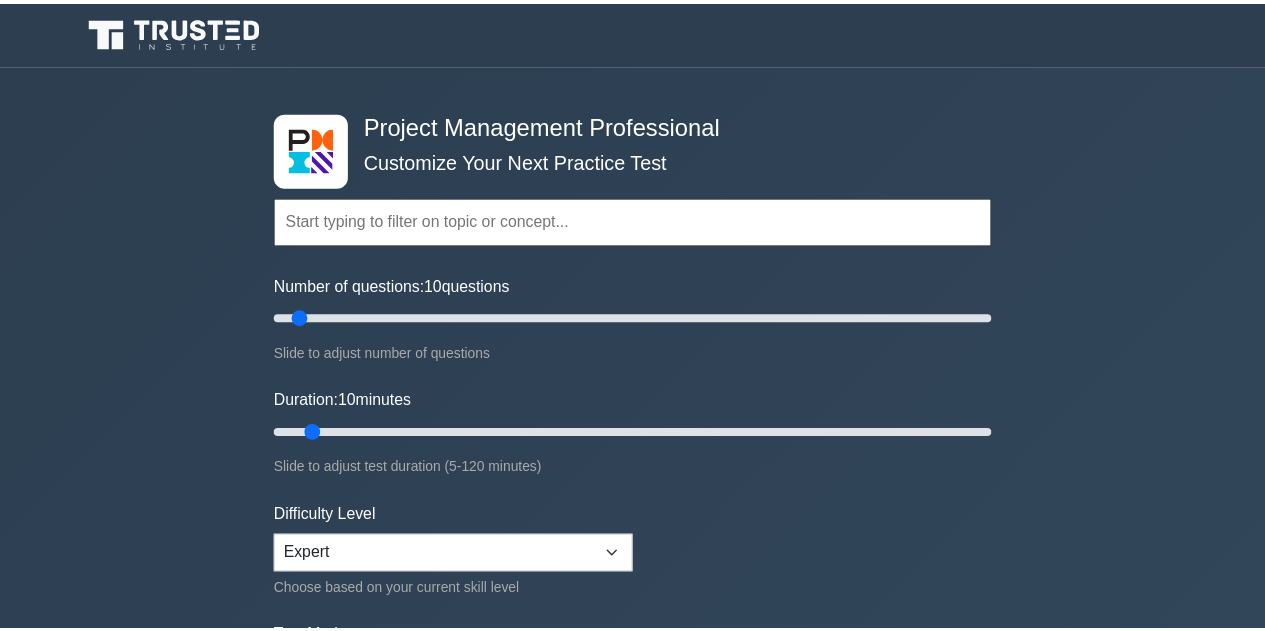scroll, scrollTop: 0, scrollLeft: 0, axis: both 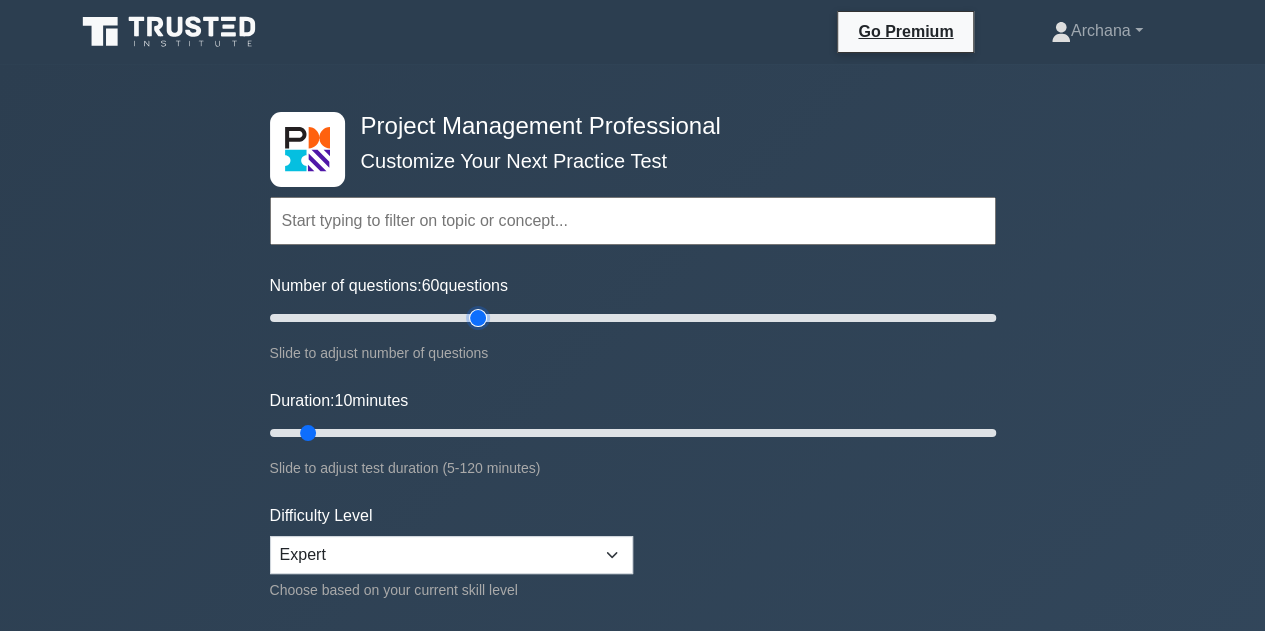 drag, startPoint x: 296, startPoint y: 317, endPoint x: 484, endPoint y: 323, distance: 188.09572 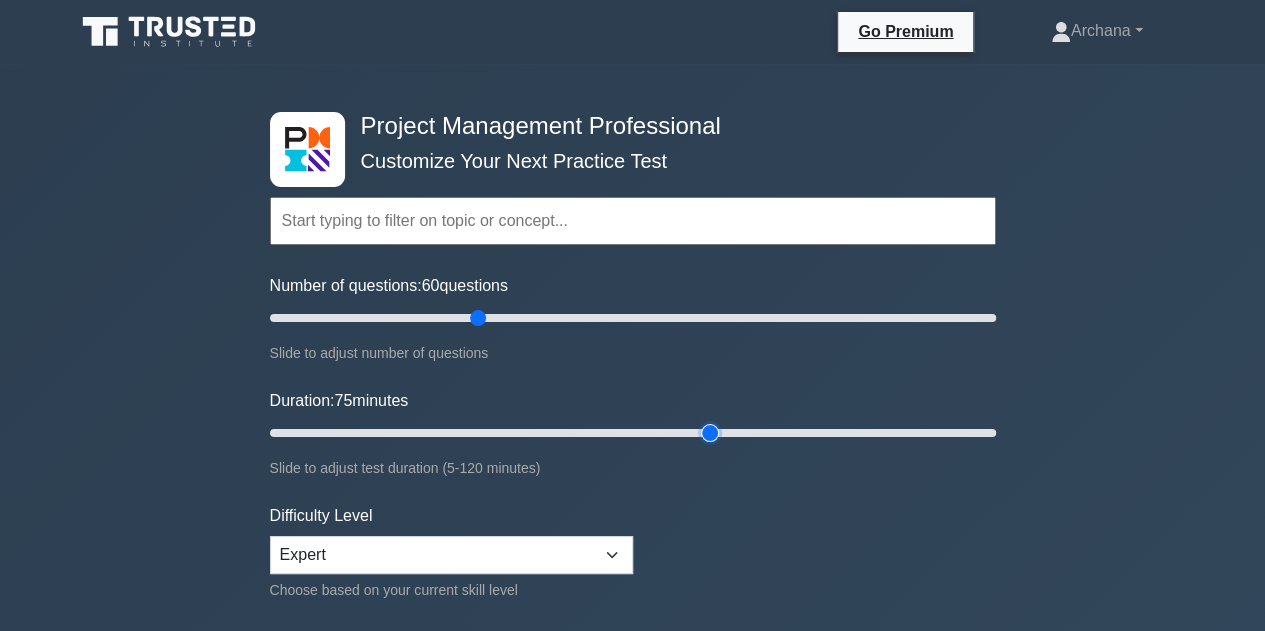 drag, startPoint x: 304, startPoint y: 432, endPoint x: 694, endPoint y: 431, distance: 390.00128 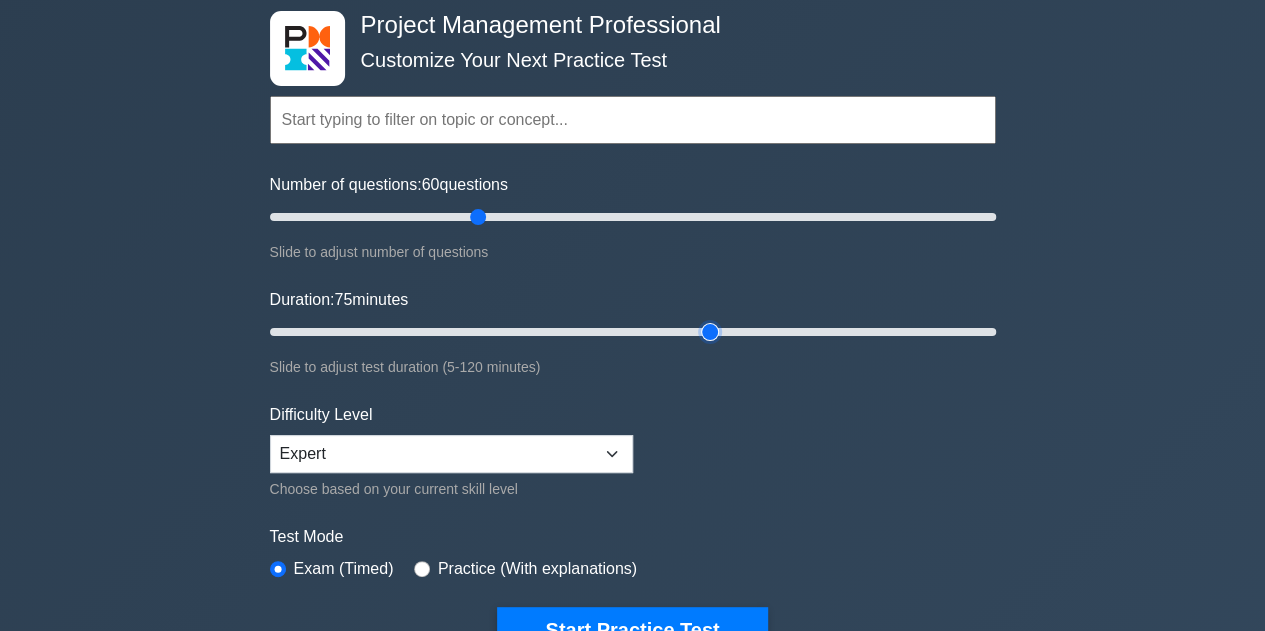 scroll, scrollTop: 200, scrollLeft: 0, axis: vertical 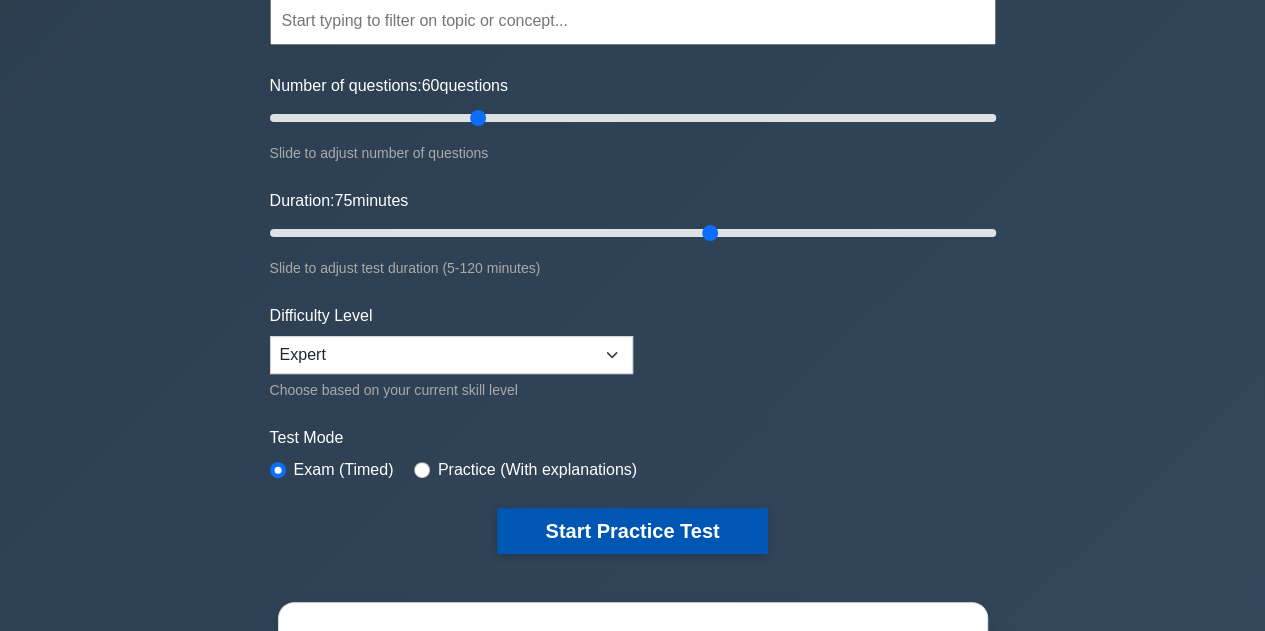 click on "Start Practice Test" at bounding box center [632, 531] 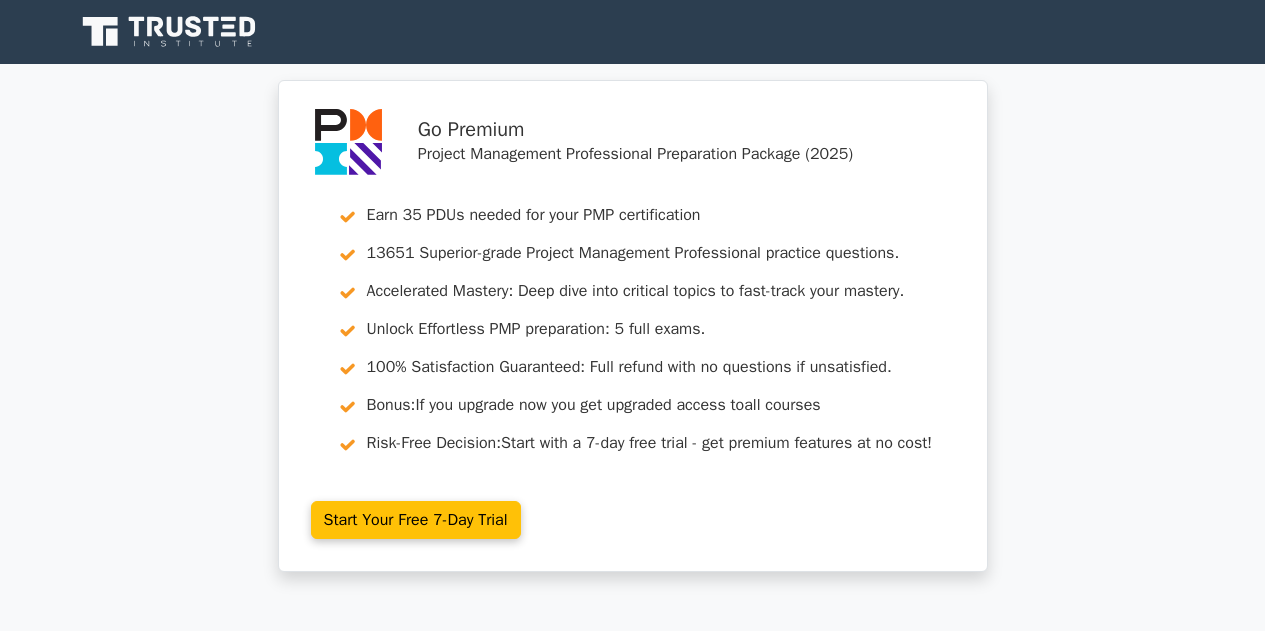 scroll, scrollTop: 0, scrollLeft: 0, axis: both 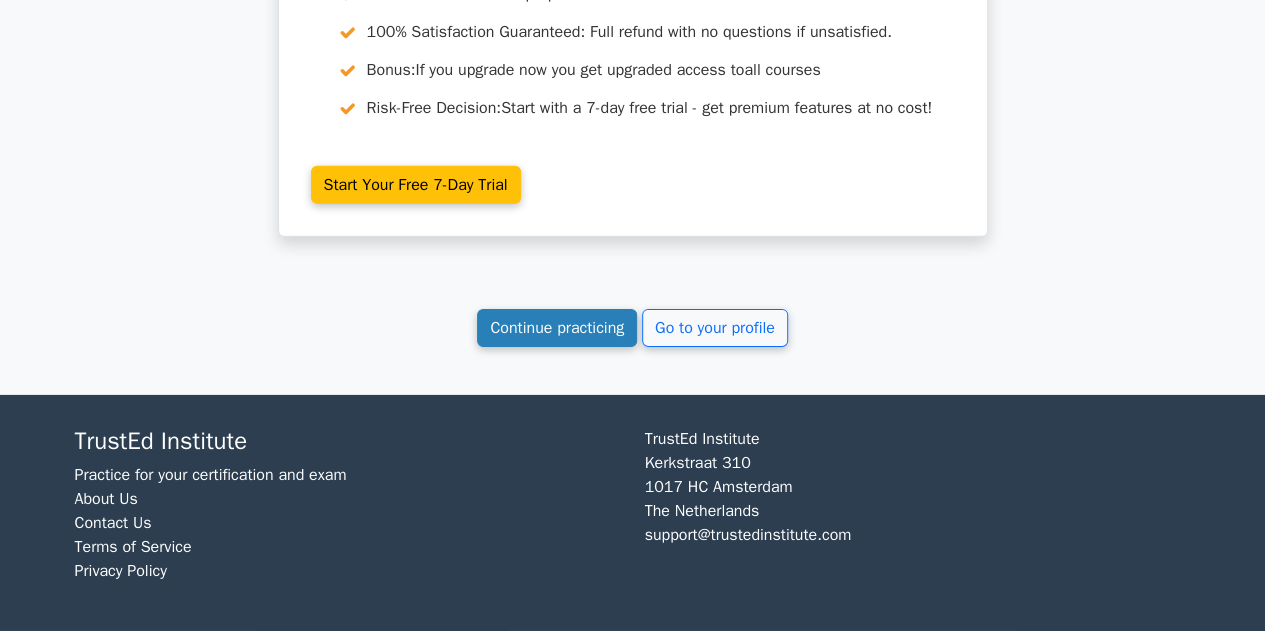 click on "Continue practicing" at bounding box center (557, 328) 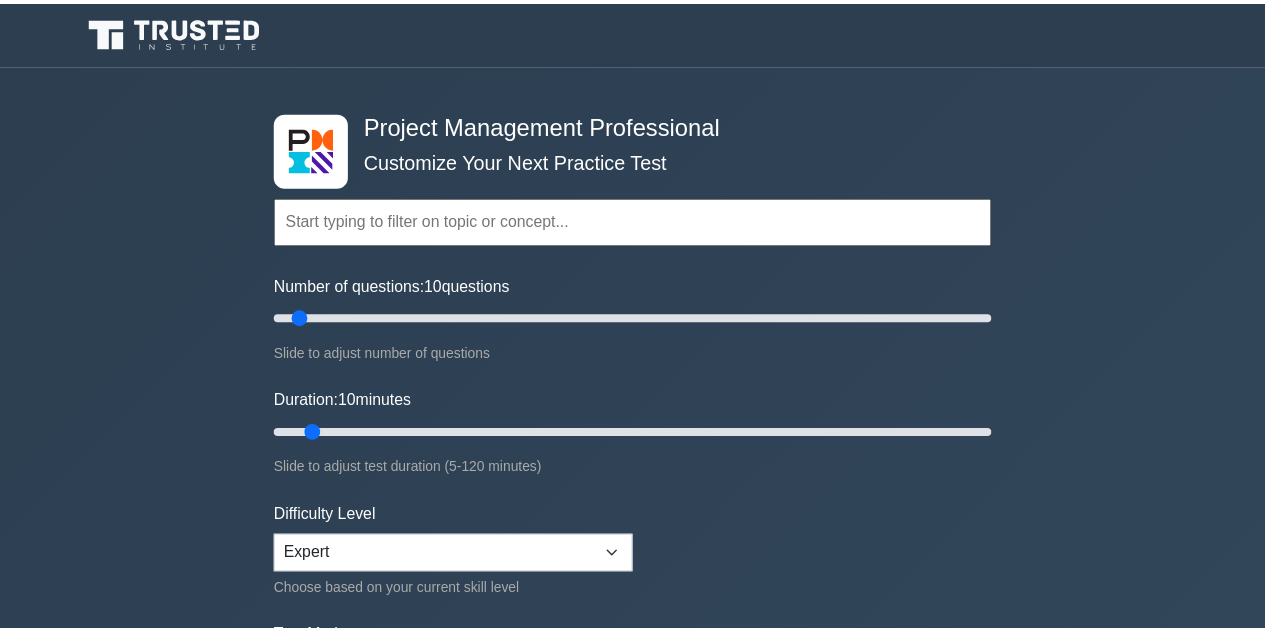 scroll, scrollTop: 0, scrollLeft: 0, axis: both 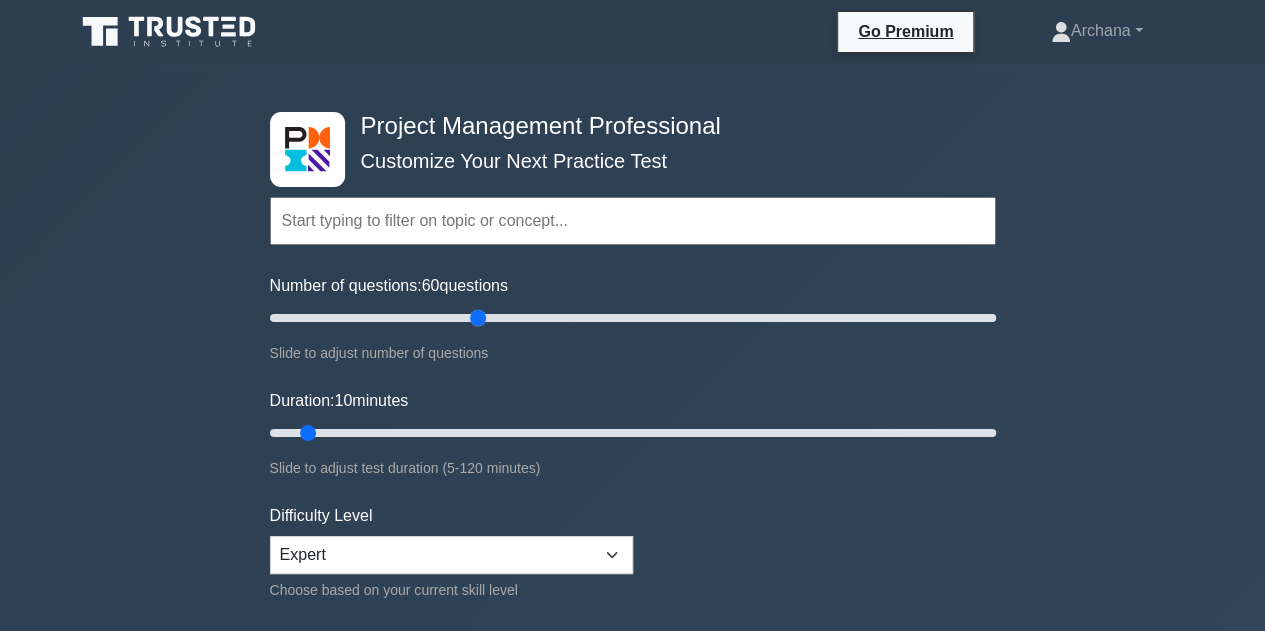 drag, startPoint x: 297, startPoint y: 319, endPoint x: 484, endPoint y: 325, distance: 187.09624 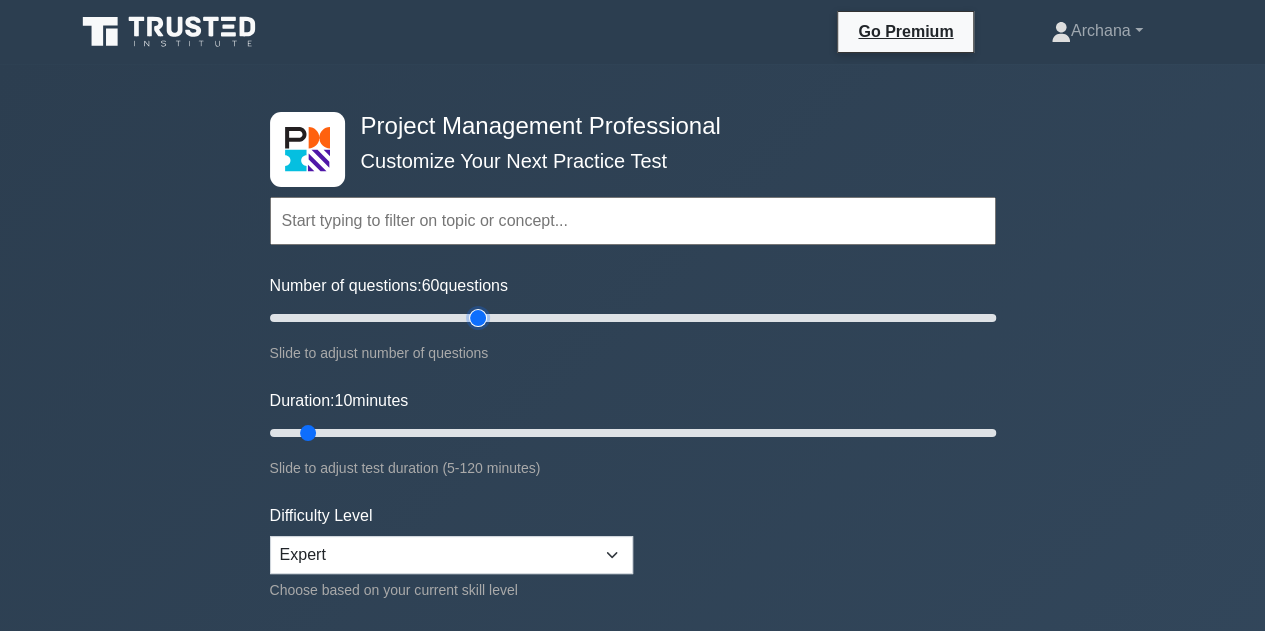 type on "60" 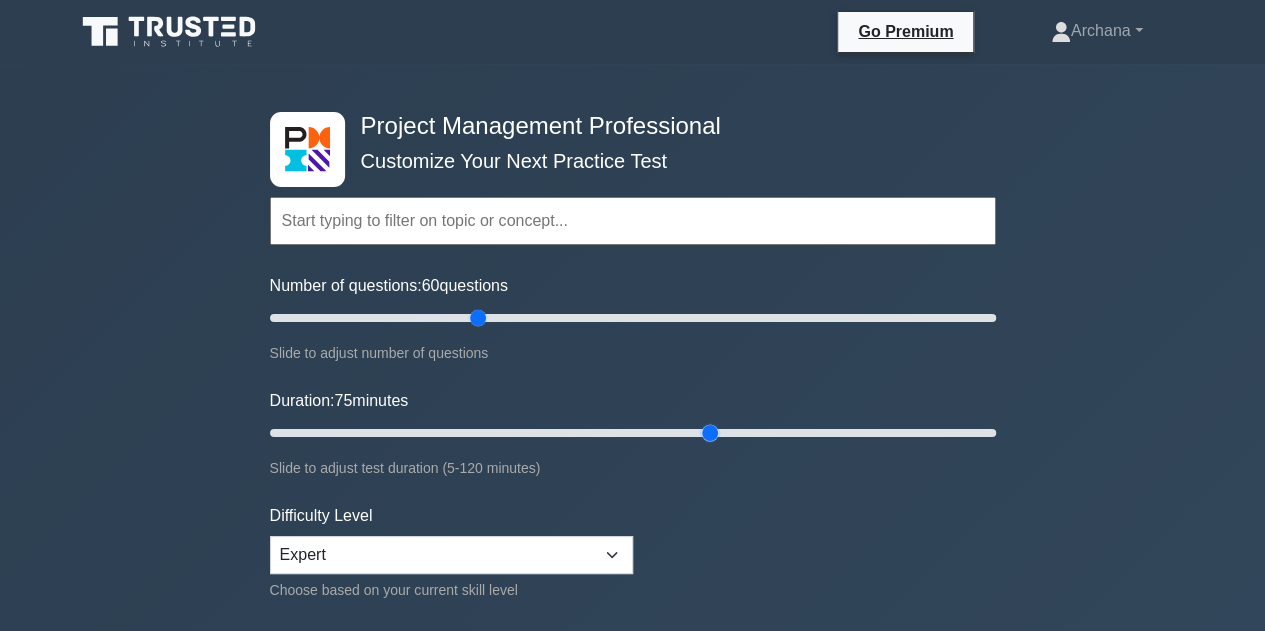 drag, startPoint x: 306, startPoint y: 436, endPoint x: 694, endPoint y: 429, distance: 388.06314 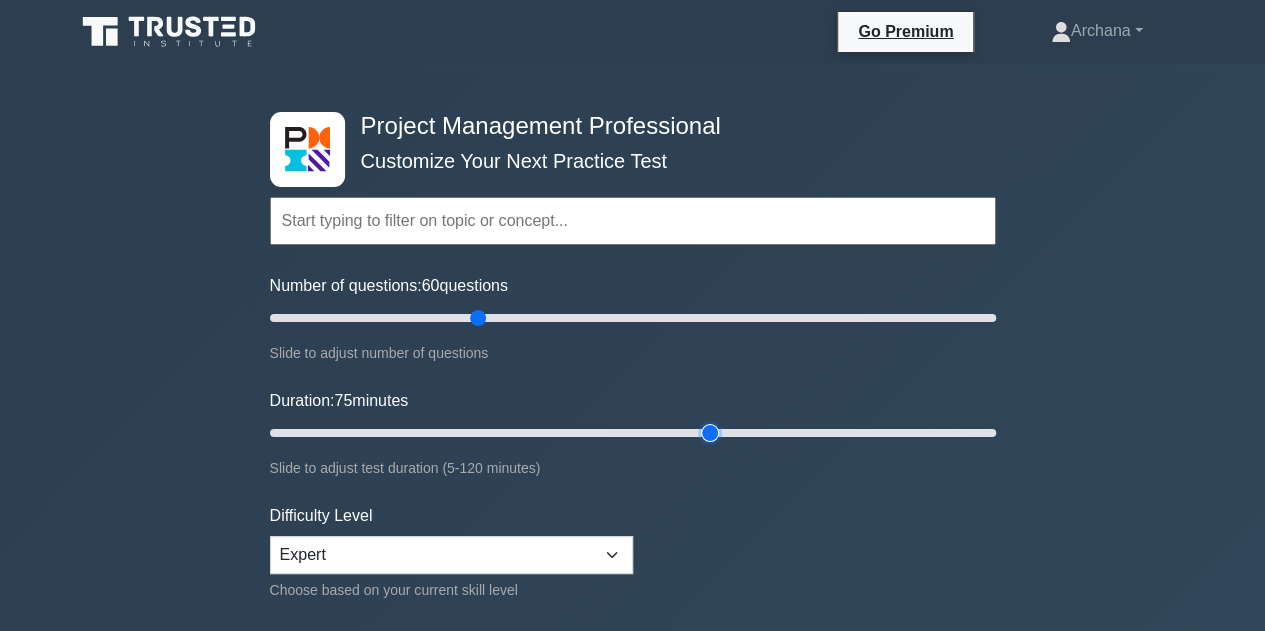 type on "75" 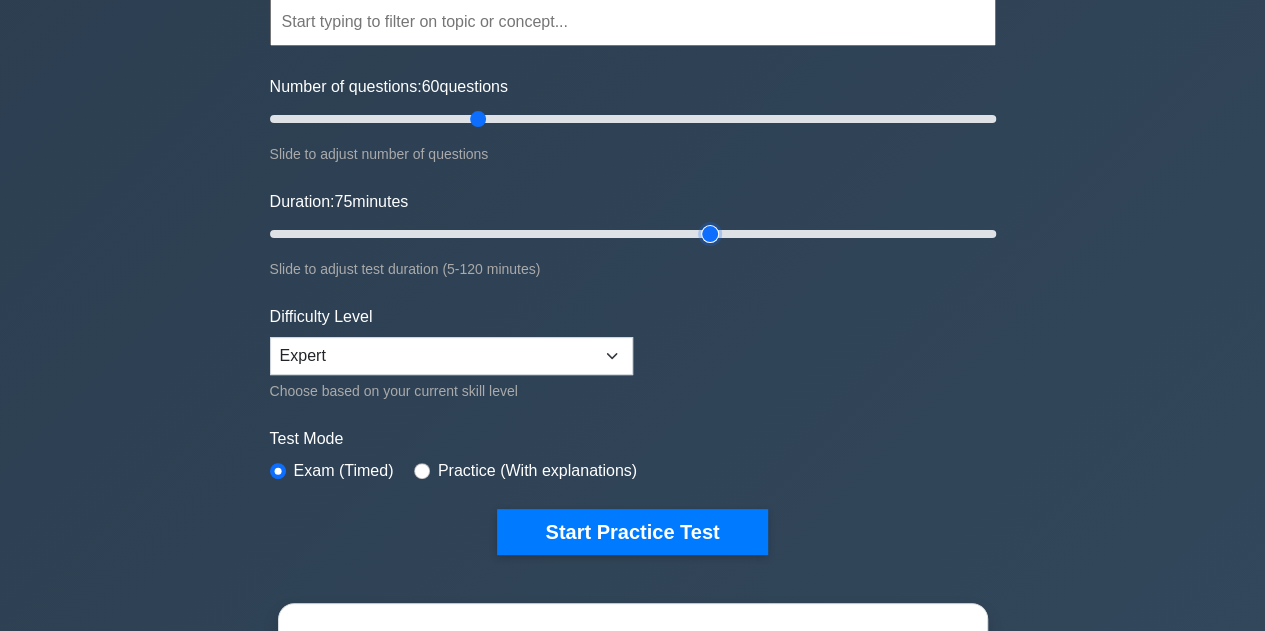 scroll, scrollTop: 200, scrollLeft: 0, axis: vertical 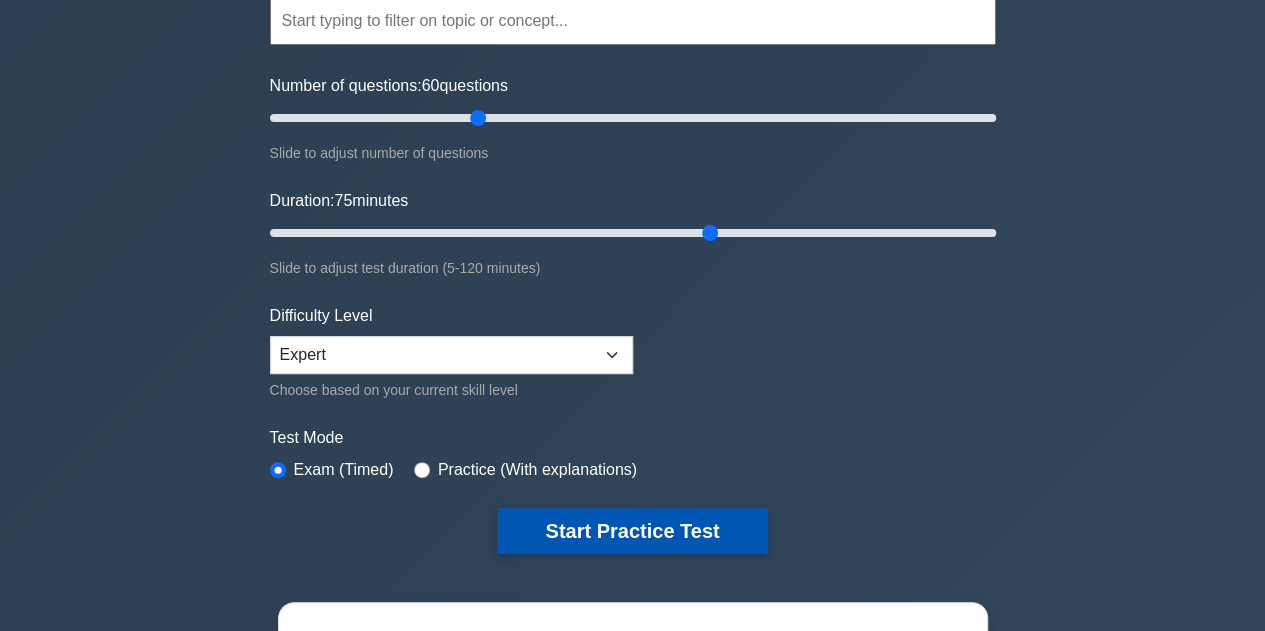 click on "Start Practice Test" at bounding box center (632, 531) 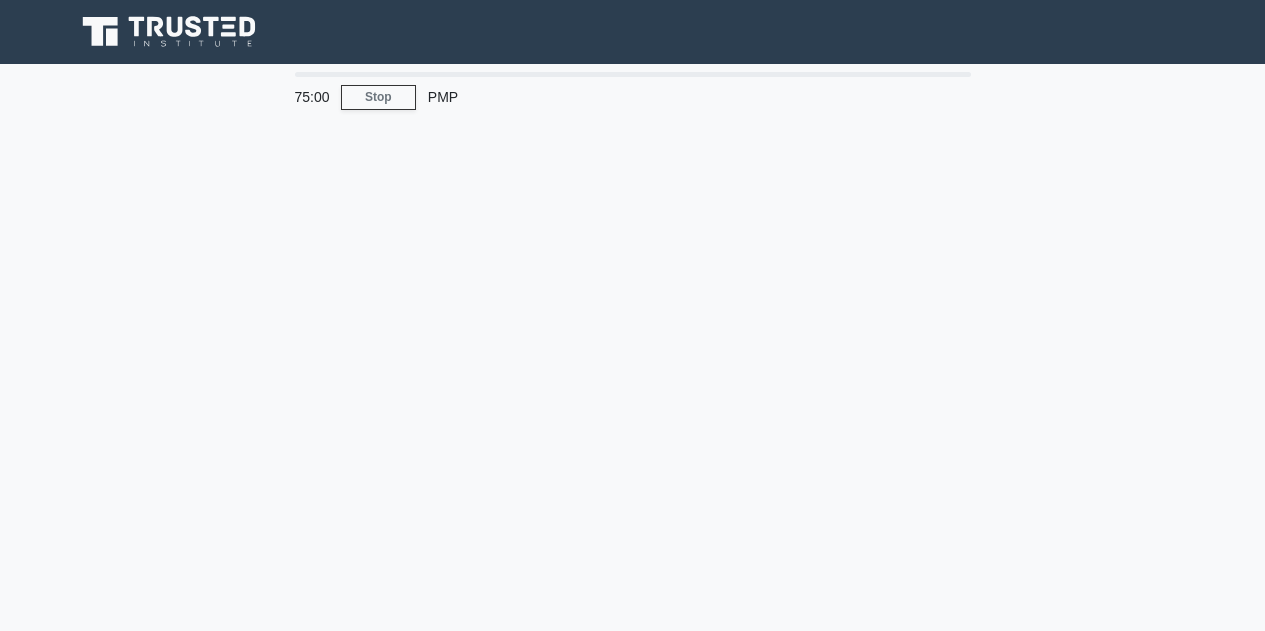 scroll, scrollTop: 0, scrollLeft: 0, axis: both 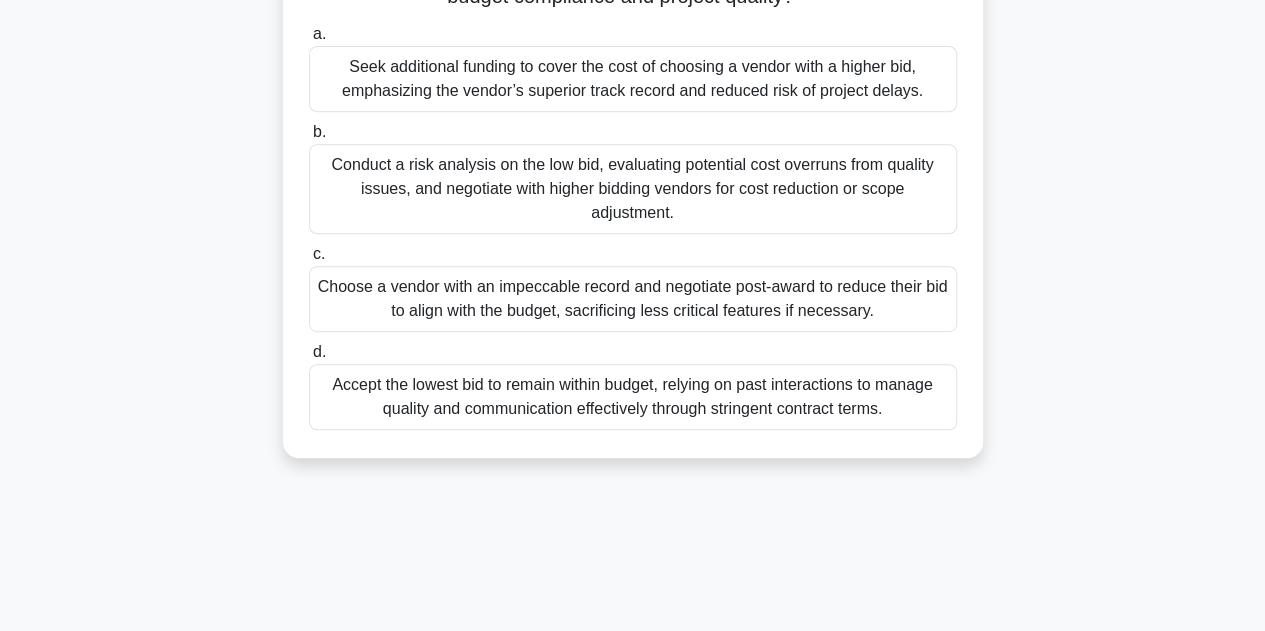 click on "Conduct a risk analysis on the low bid, evaluating potential cost overruns from quality issues, and negotiate with higher bidding vendors for cost reduction or scope adjustment." at bounding box center [633, 189] 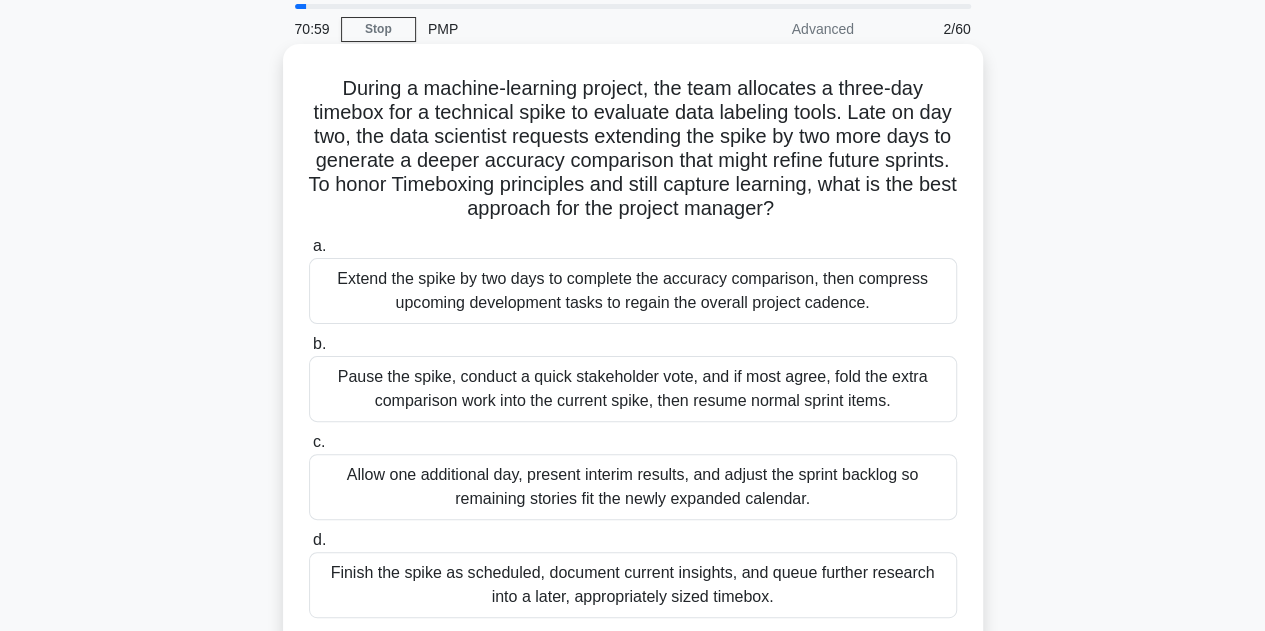 scroll, scrollTop: 100, scrollLeft: 0, axis: vertical 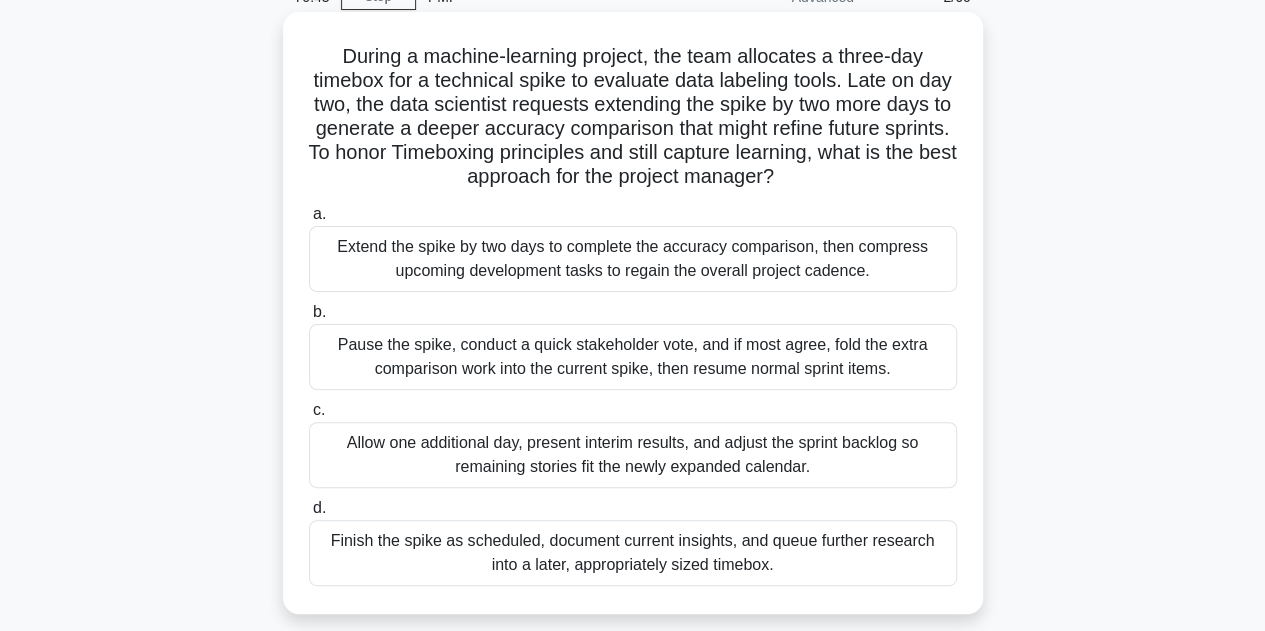 click on "Finish the spike as scheduled, document current insights, and queue further research into a later, appropriately sized timebox." at bounding box center [633, 553] 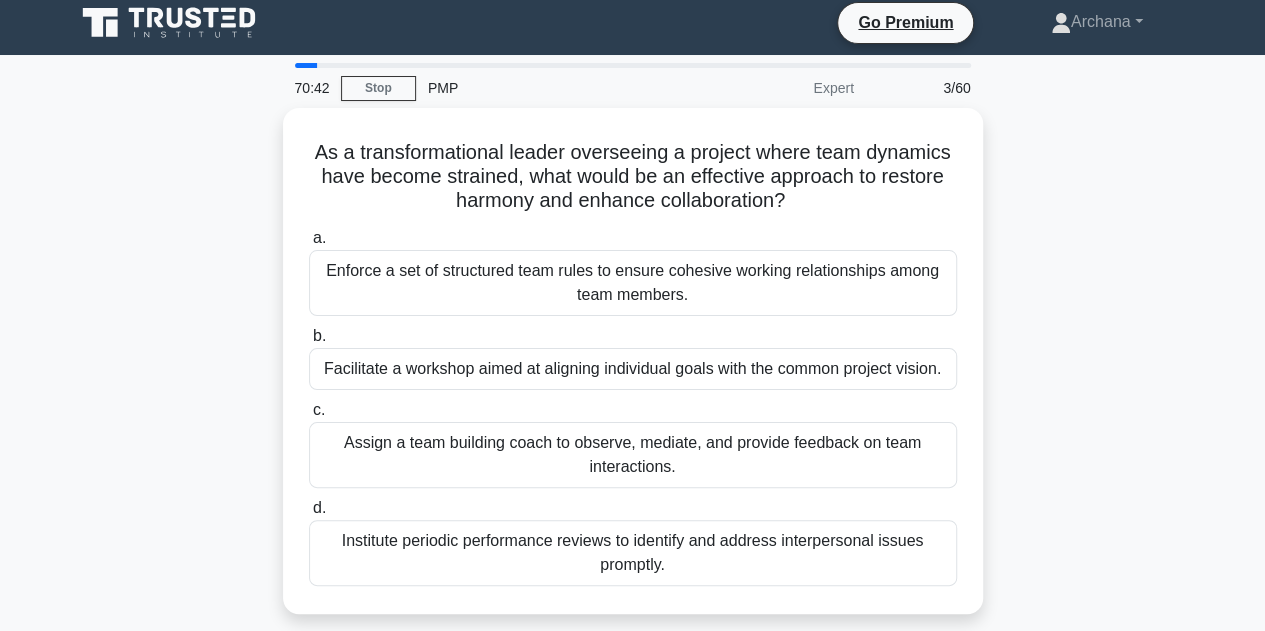 scroll, scrollTop: 0, scrollLeft: 0, axis: both 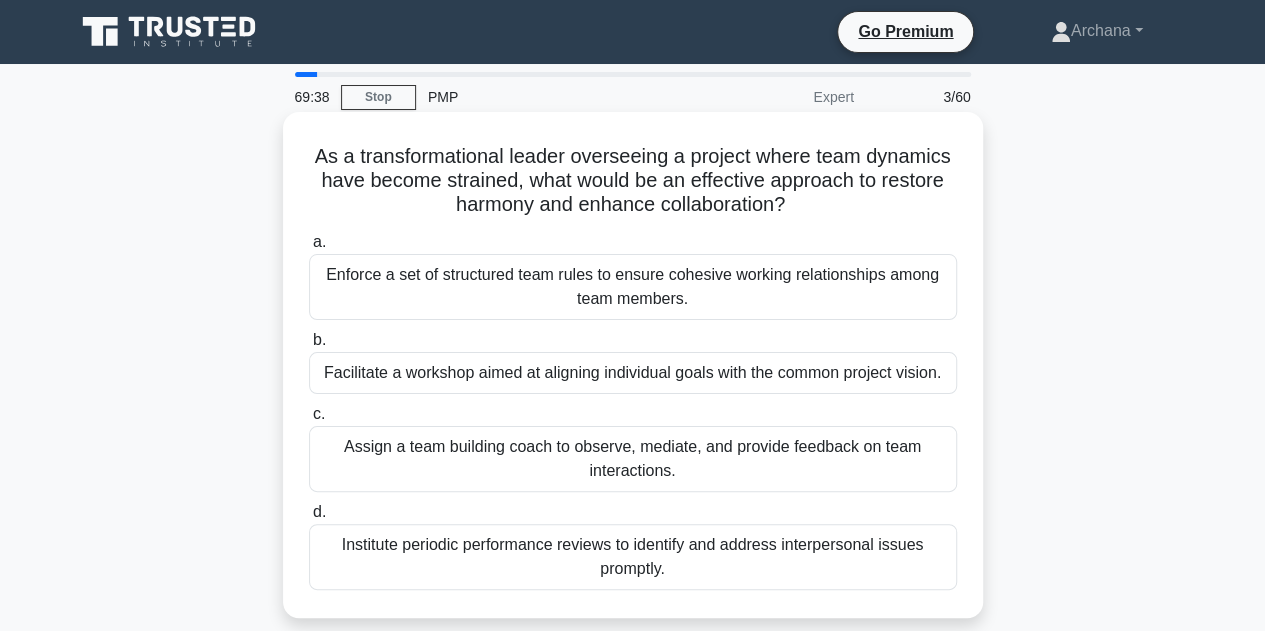 click on "Enforce a set of structured team rules to ensure cohesive working relationships among team members." at bounding box center [633, 287] 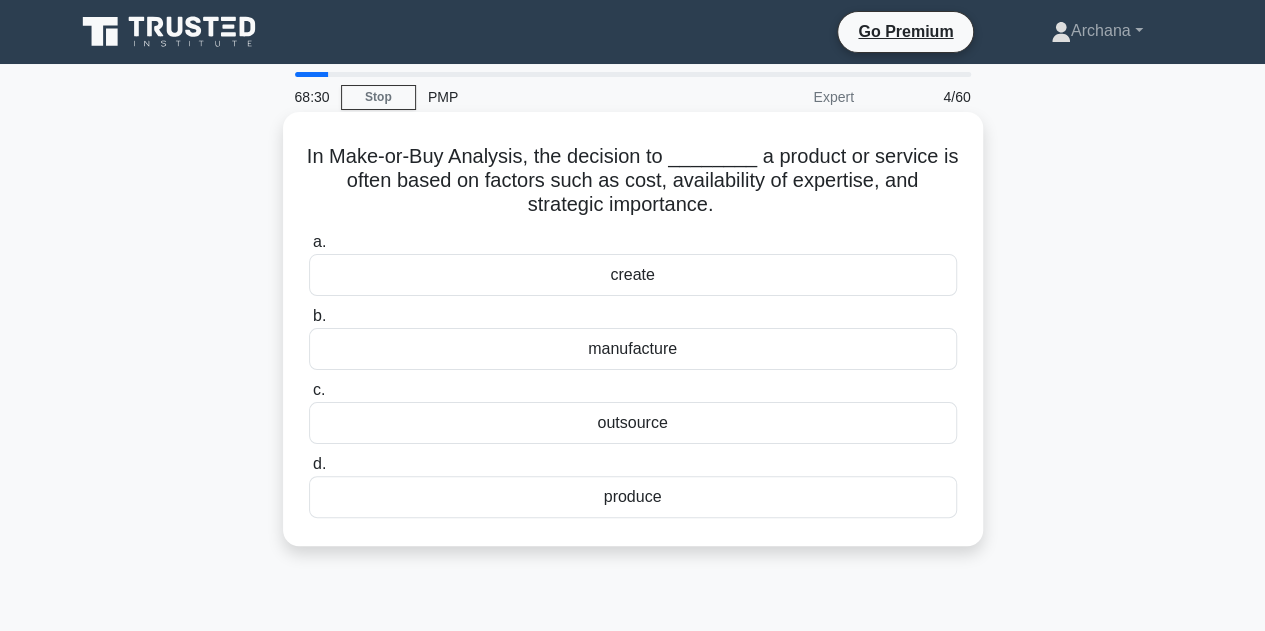 click on "manufacture" at bounding box center [633, 349] 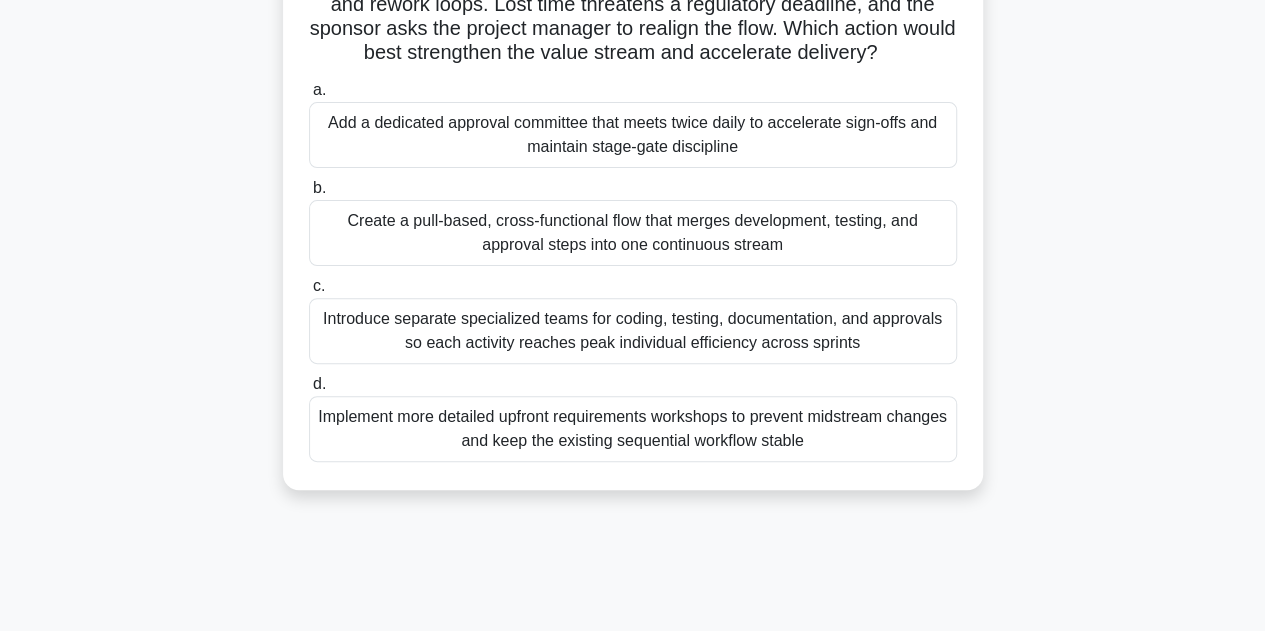 scroll, scrollTop: 100, scrollLeft: 0, axis: vertical 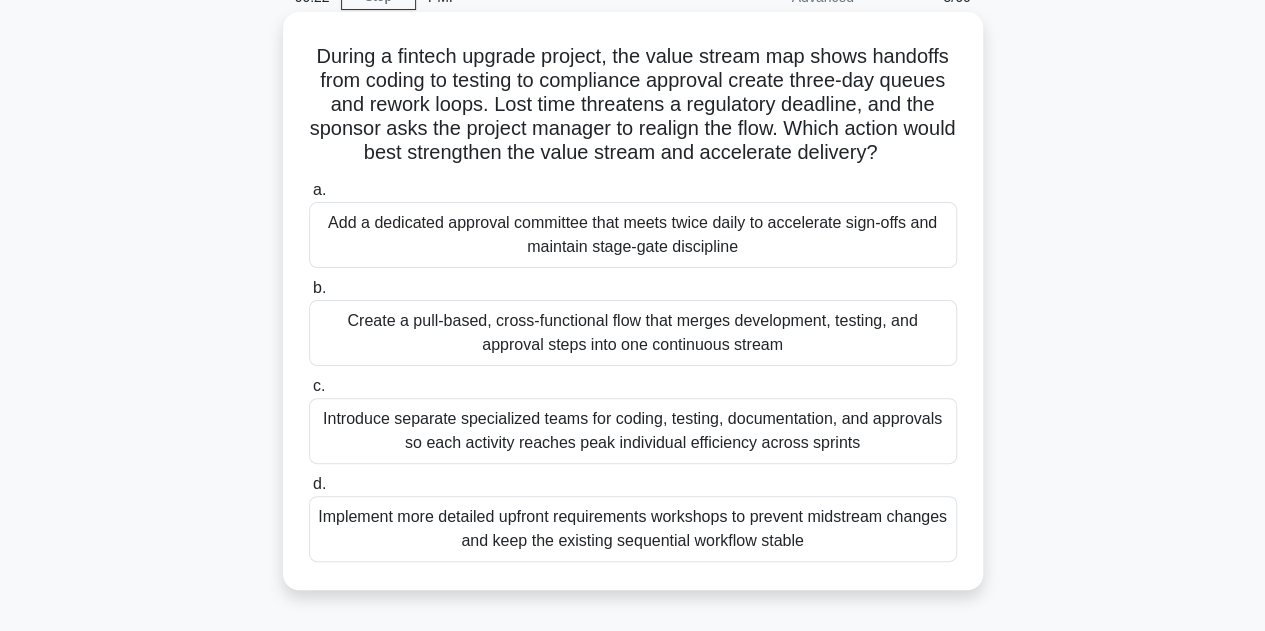 click on "Implement more detailed upfront requirements workshops to prevent midstream changes and keep the existing sequential workflow stable" at bounding box center (633, 529) 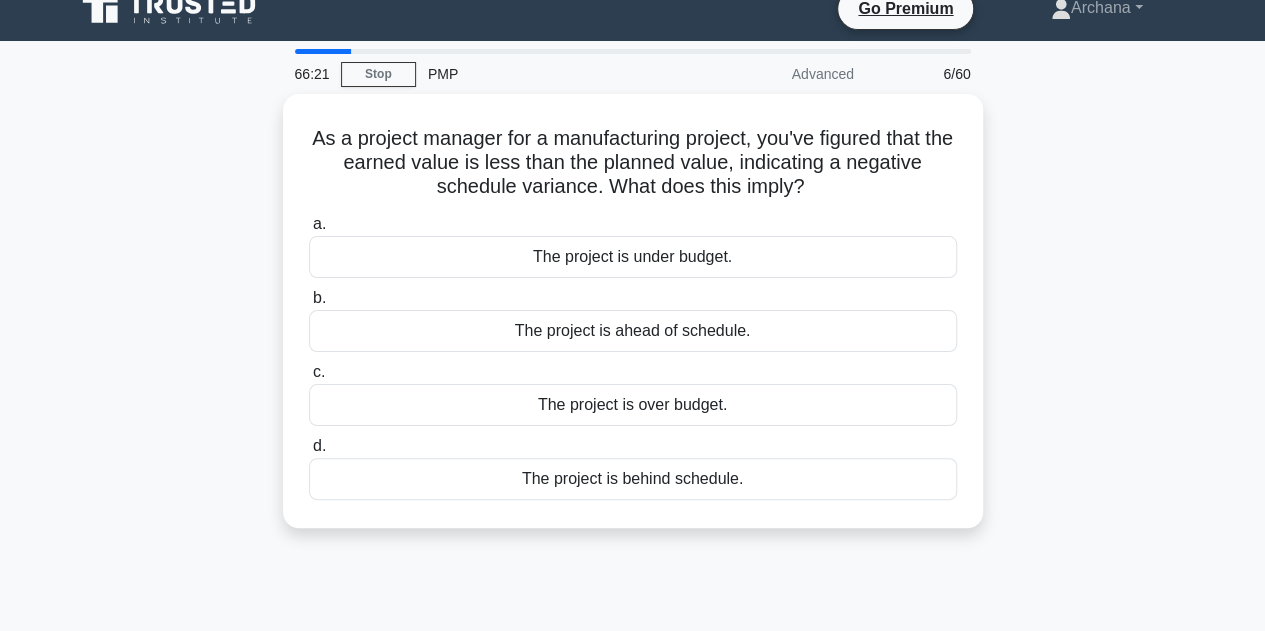 scroll, scrollTop: 0, scrollLeft: 0, axis: both 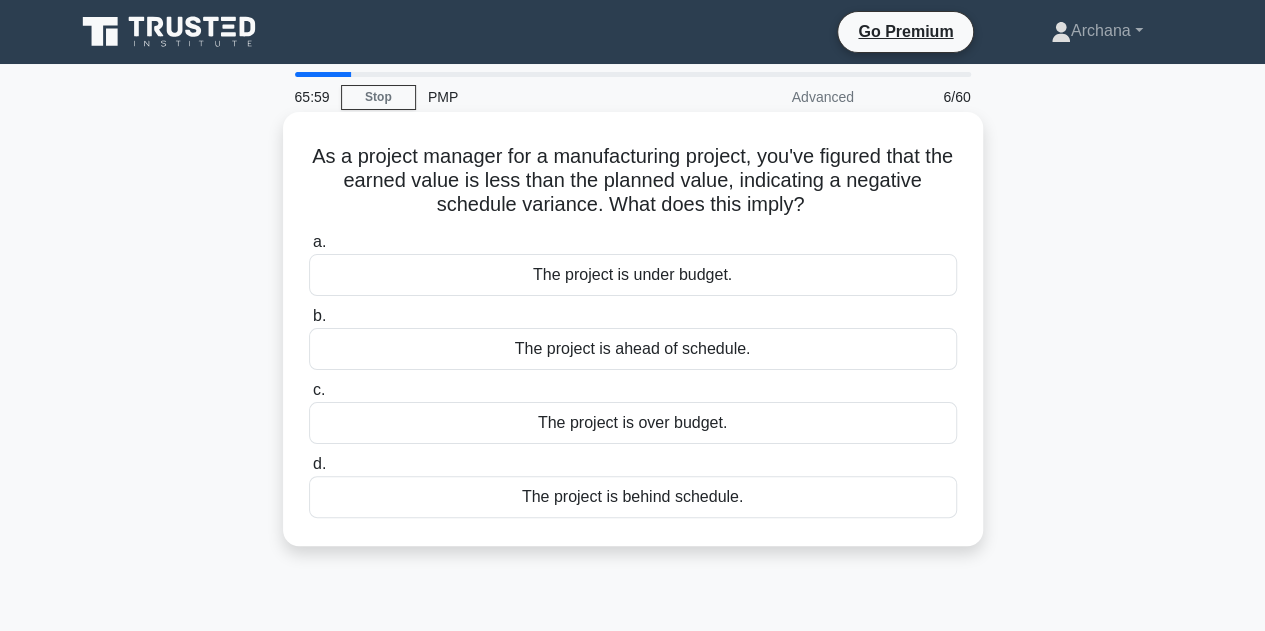 click on "The project is behind schedule." at bounding box center [633, 497] 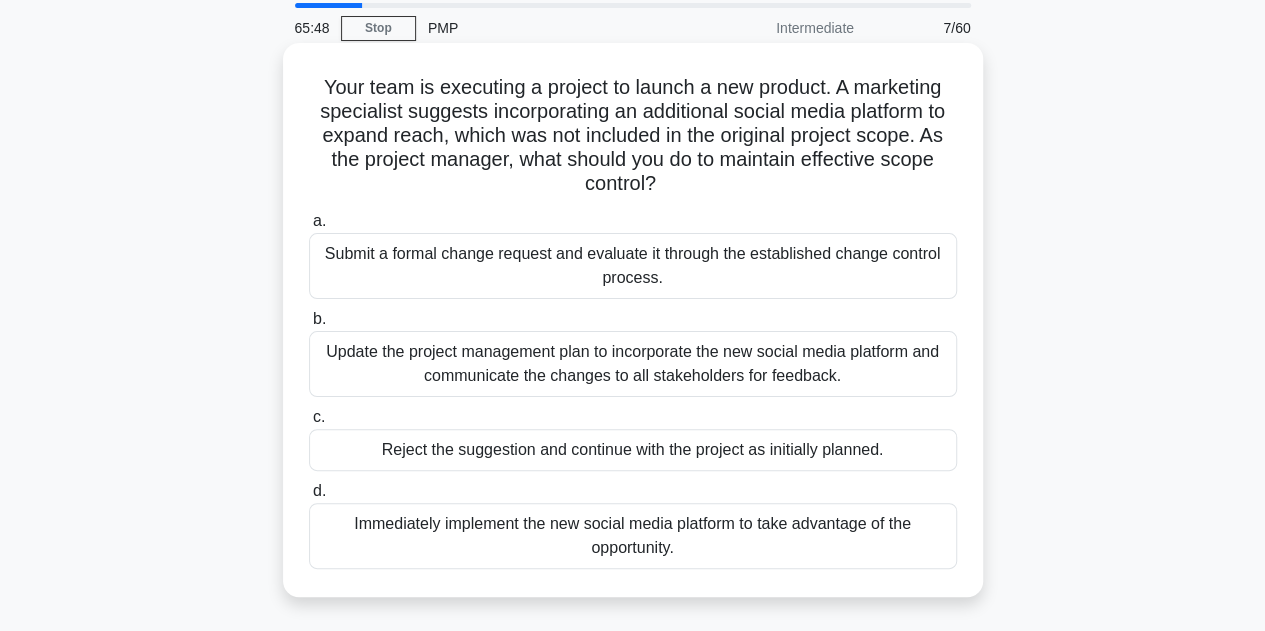 scroll, scrollTop: 100, scrollLeft: 0, axis: vertical 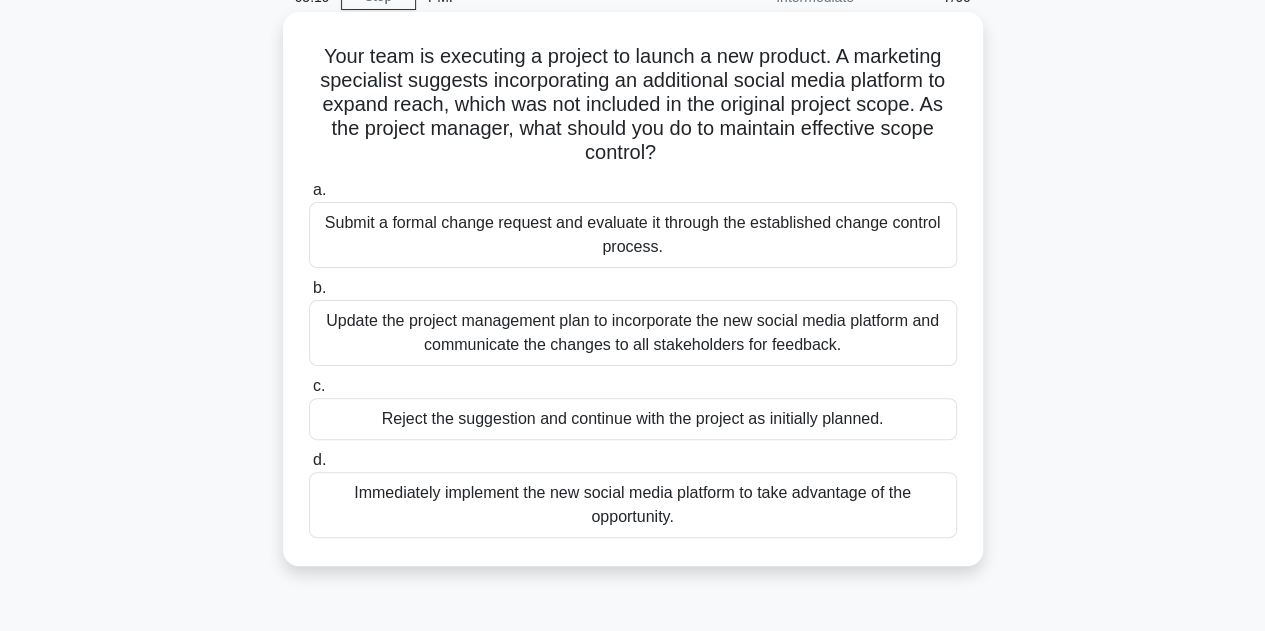 click on "Submit a formal change request and evaluate it through the established change control process." at bounding box center (633, 235) 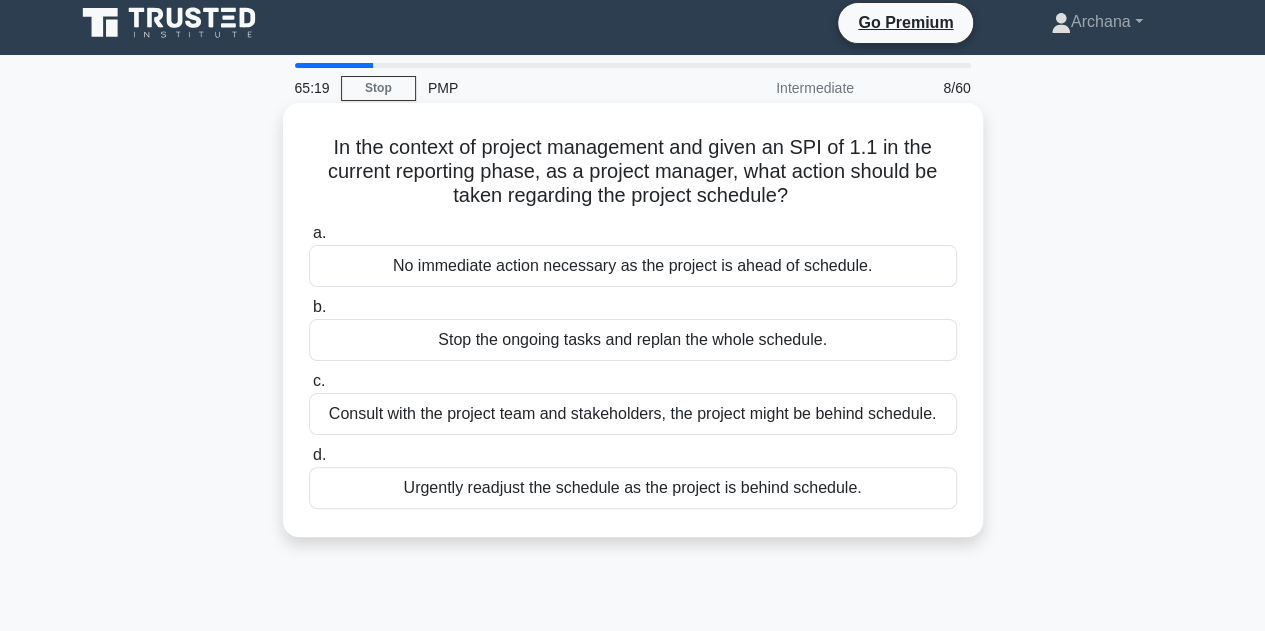 scroll, scrollTop: 0, scrollLeft: 0, axis: both 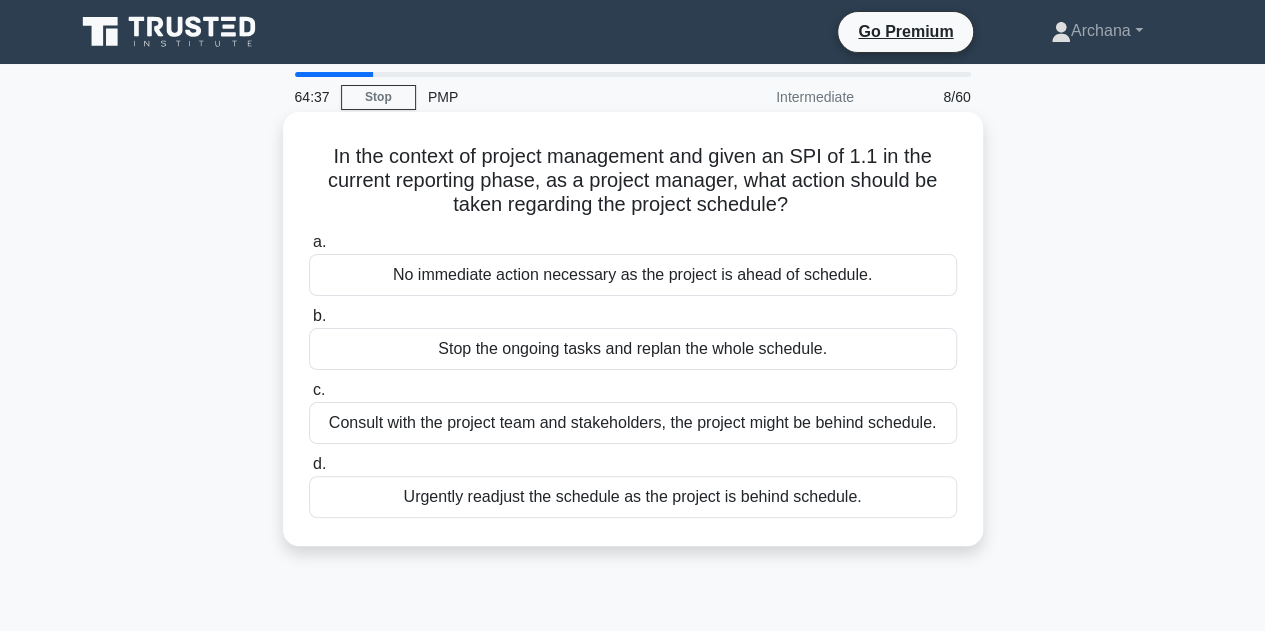 click on "No immediate action necessary as the project is ahead of schedule." at bounding box center (633, 275) 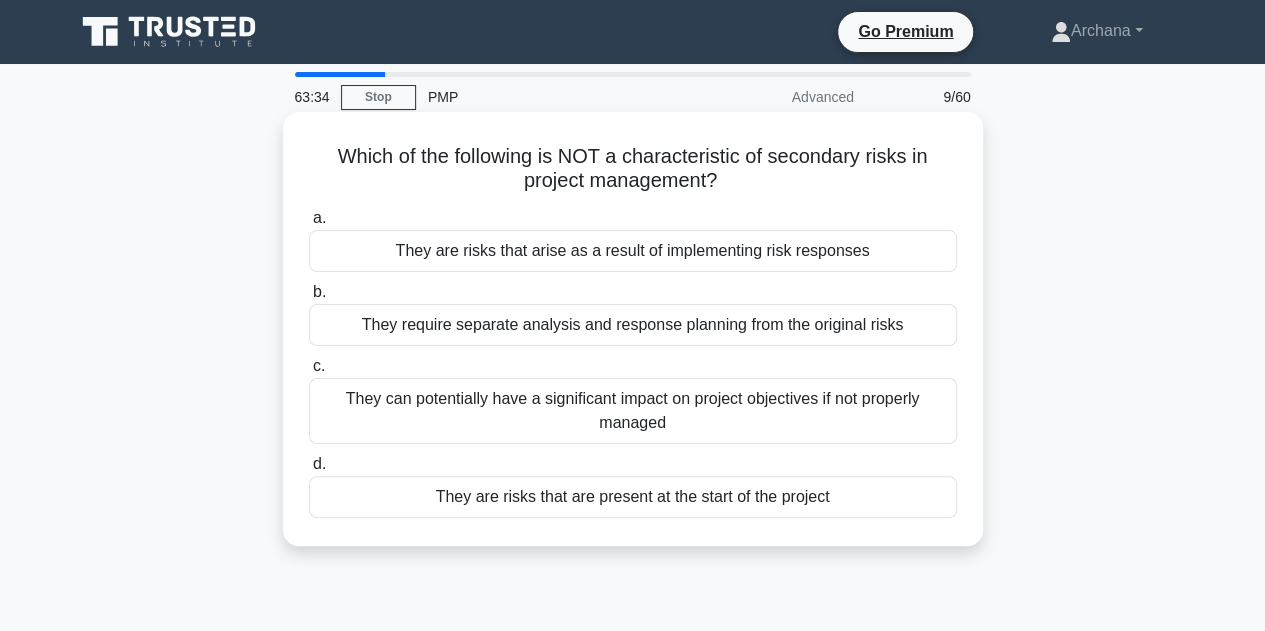 click on "They are risks that arise as a result of implementing risk responses" at bounding box center (633, 251) 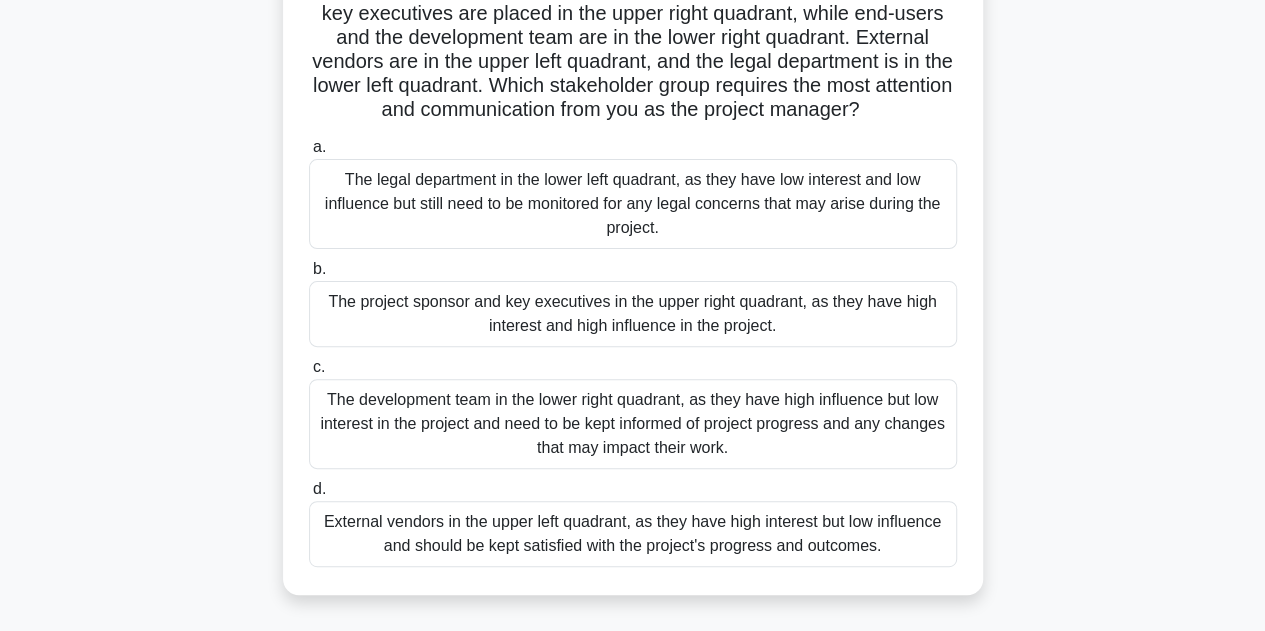 scroll, scrollTop: 200, scrollLeft: 0, axis: vertical 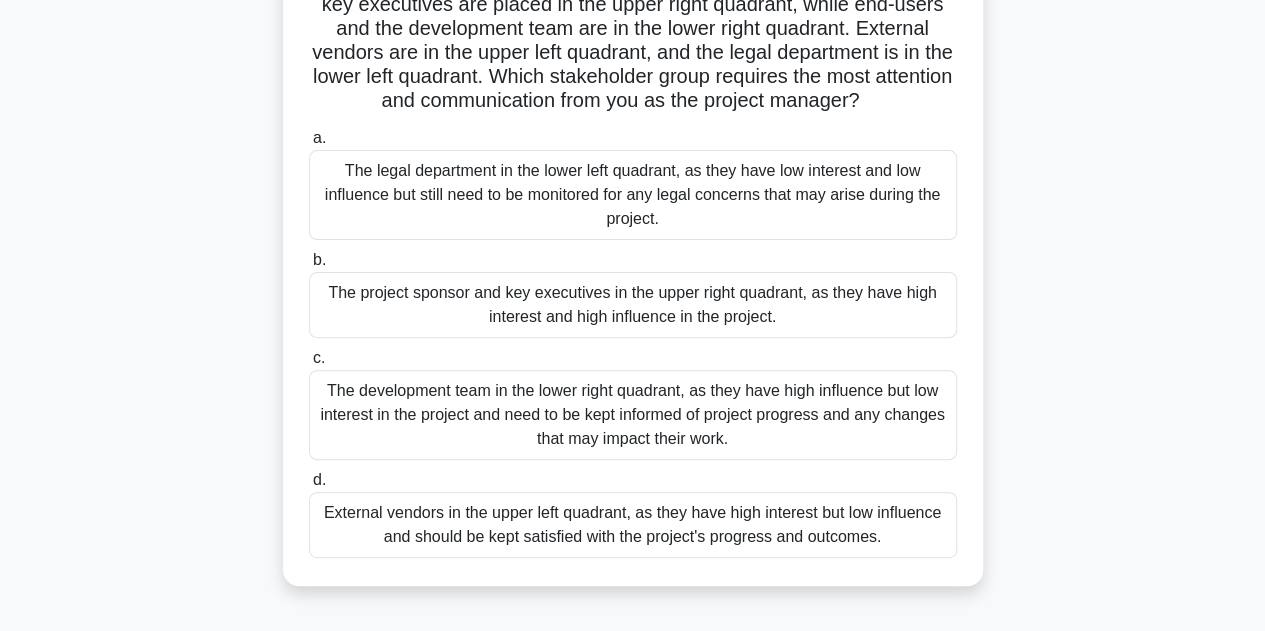 click on "The project sponsor and key executives in the upper right quadrant, as they have high interest and high influence in the project." at bounding box center (633, 305) 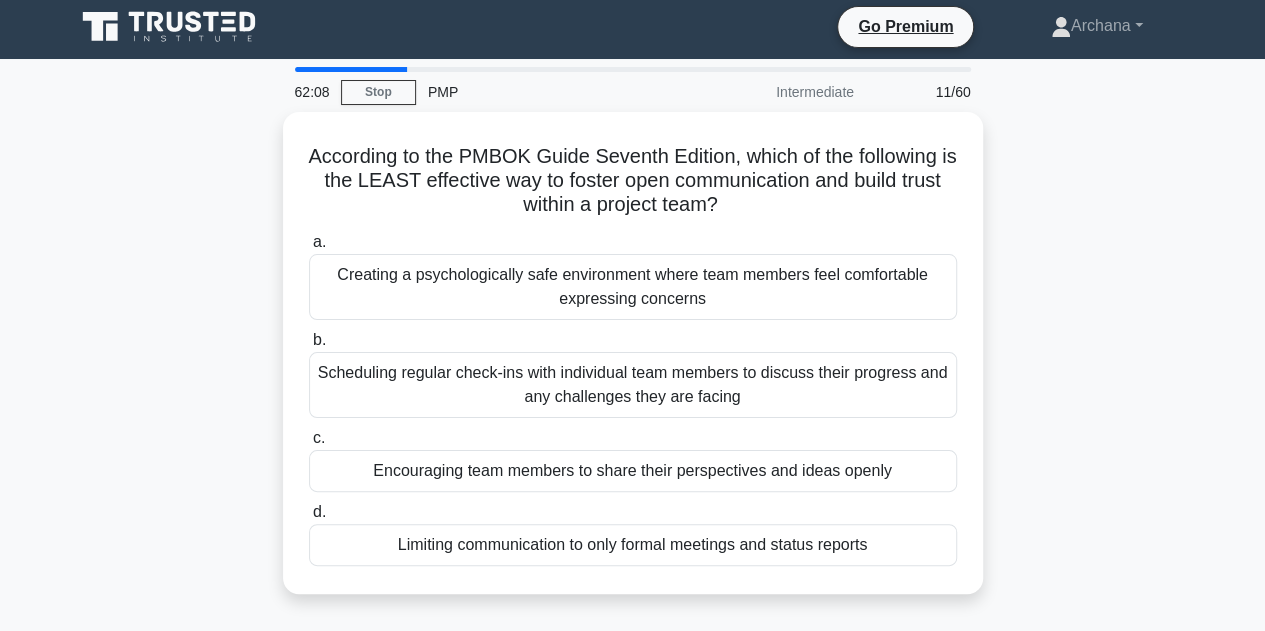 scroll, scrollTop: 0, scrollLeft: 0, axis: both 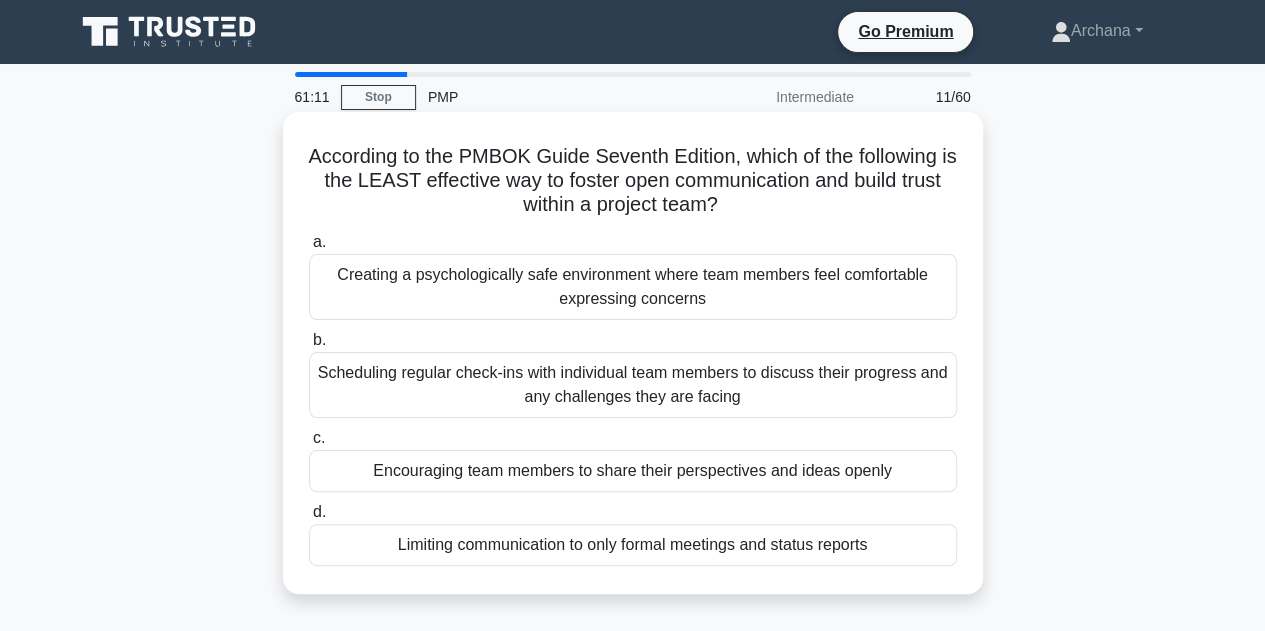 click on "Limiting communication to only formal meetings and status reports" at bounding box center [633, 545] 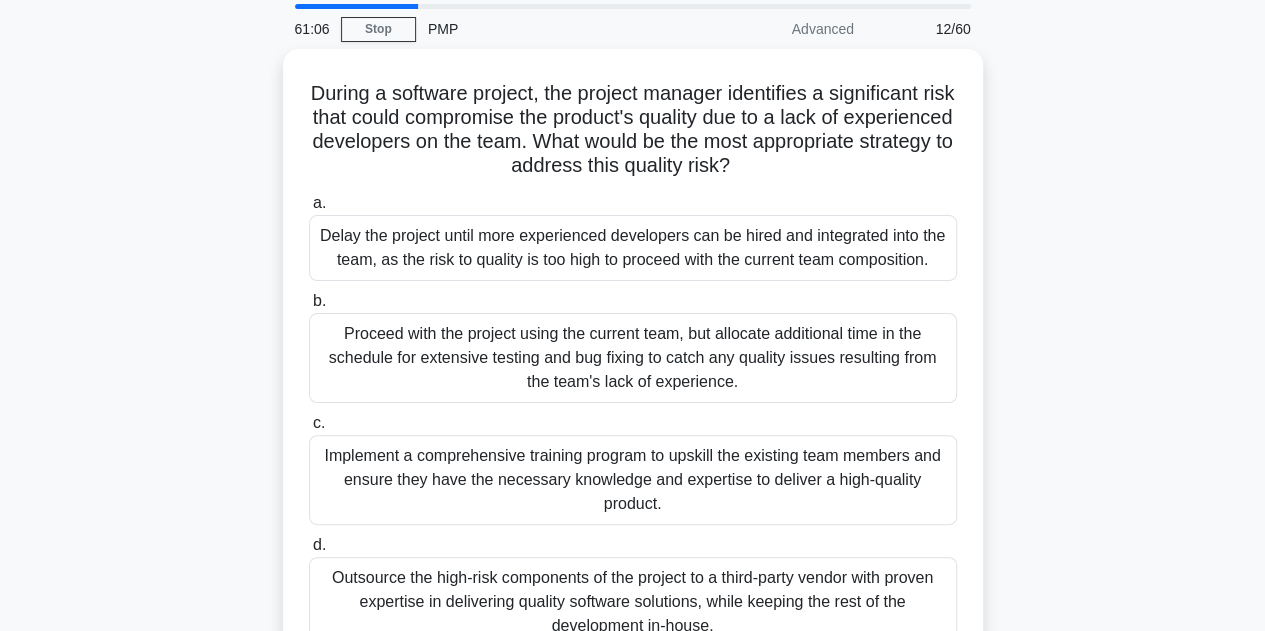 scroll, scrollTop: 100, scrollLeft: 0, axis: vertical 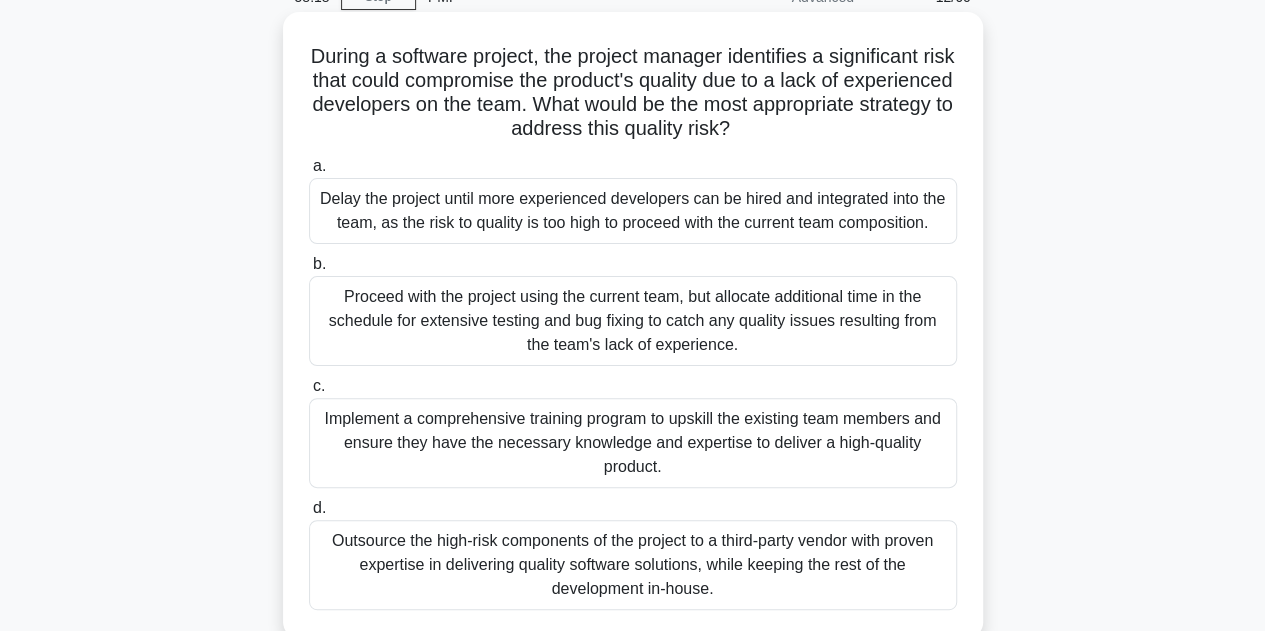 click on "Outsource the high-risk components of the project to a third-party vendor with proven expertise in delivering quality software solutions, while keeping the rest of the development in-house." at bounding box center [633, 565] 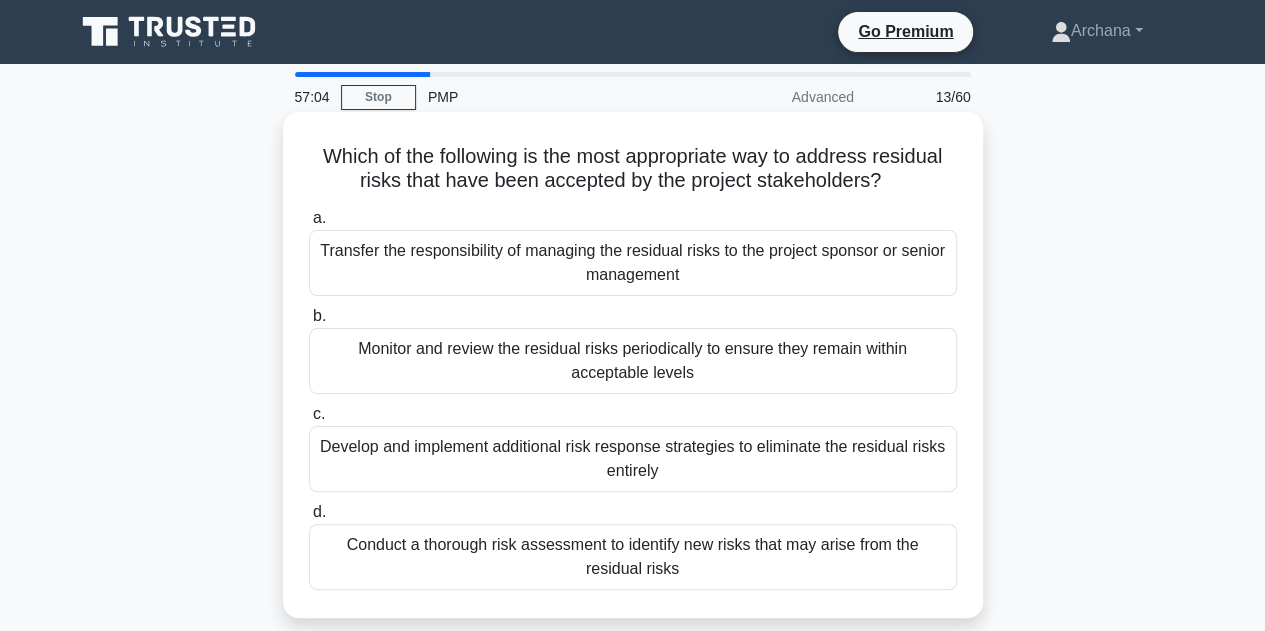 scroll, scrollTop: 100, scrollLeft: 0, axis: vertical 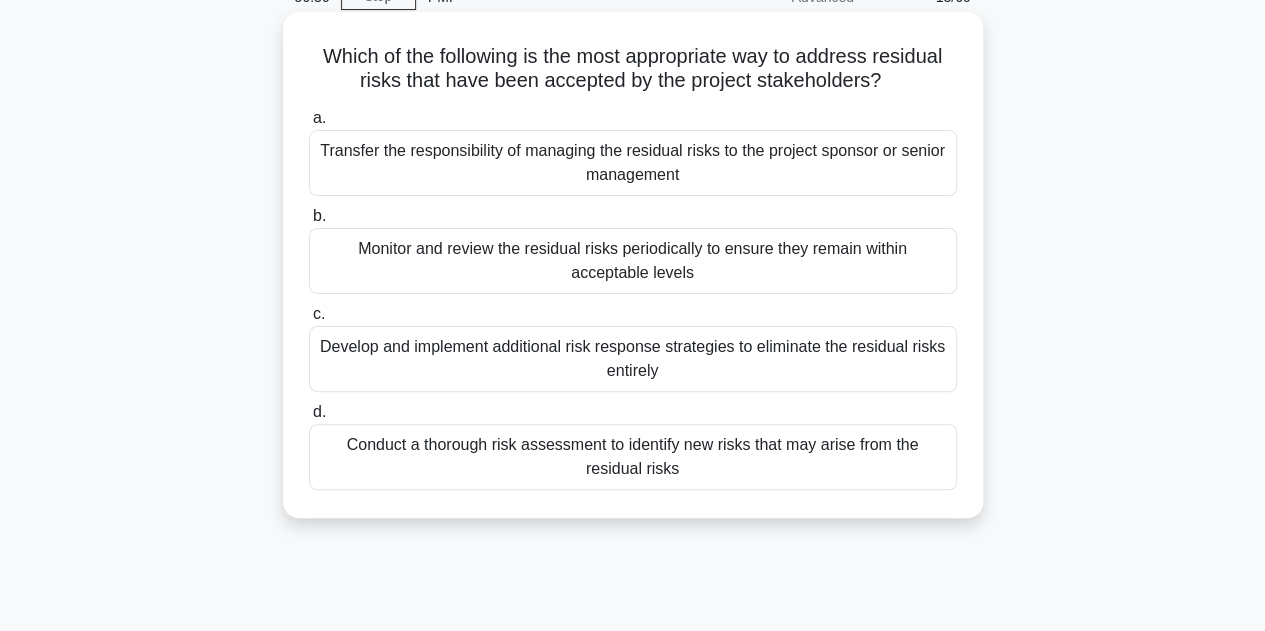 click on "Monitor and review the residual risks periodically to ensure they remain within acceptable levels" at bounding box center [633, 261] 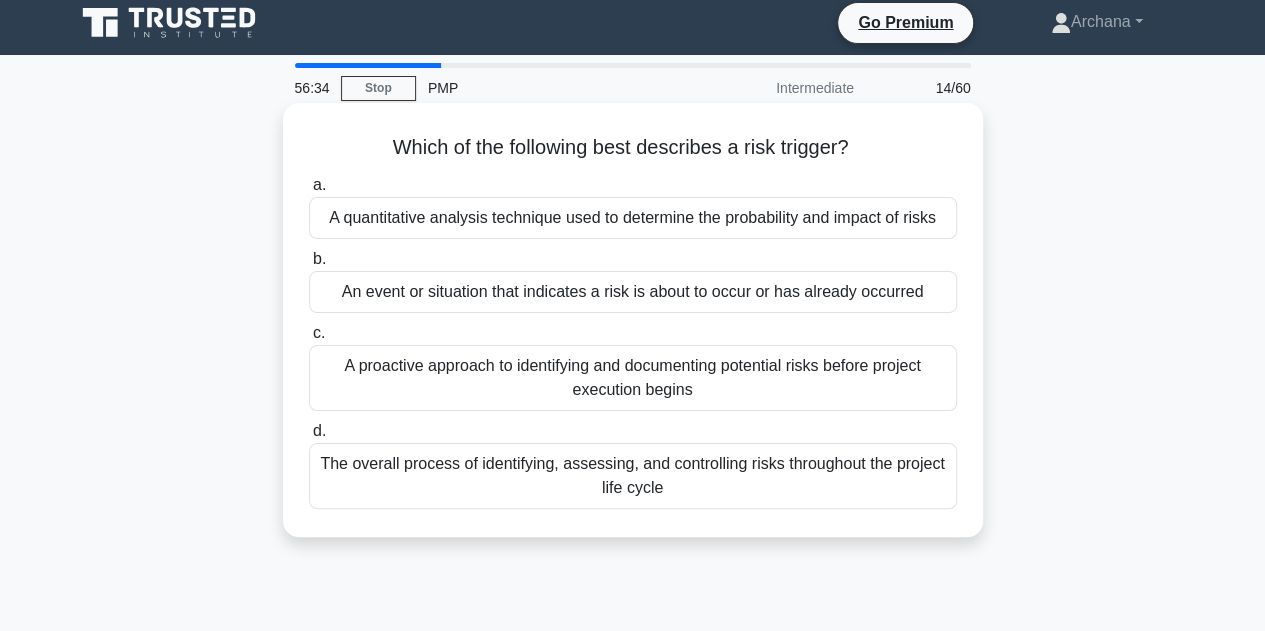 scroll, scrollTop: 0, scrollLeft: 0, axis: both 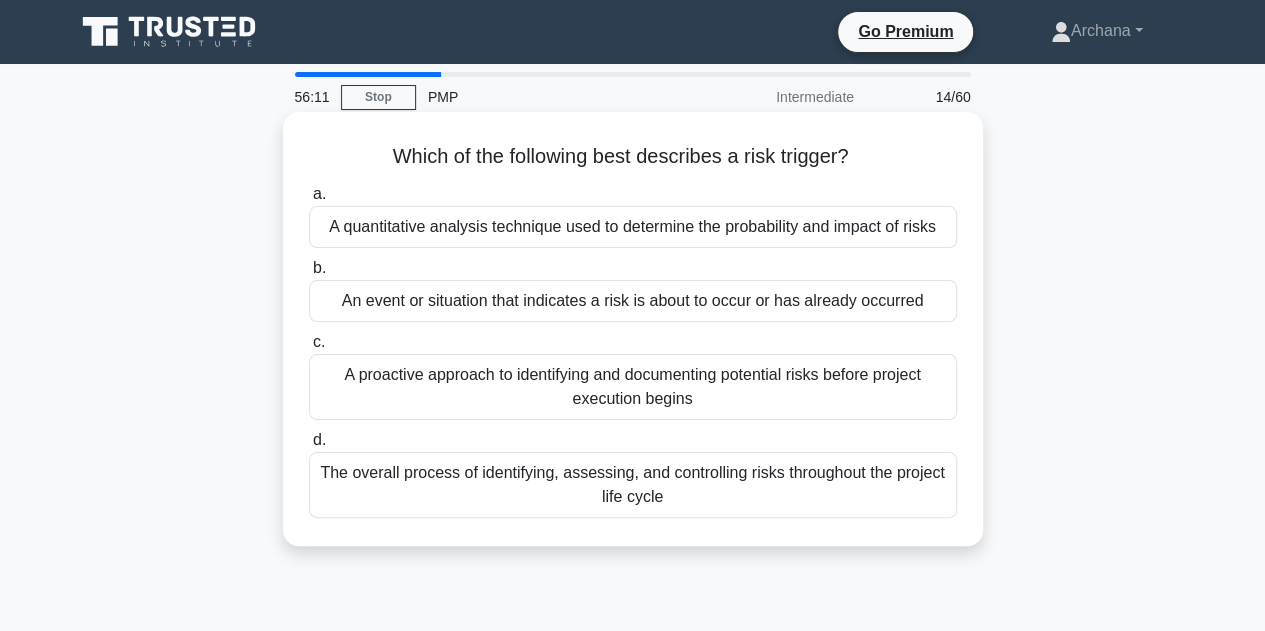 click on "An event or situation that indicates a risk is about to occur or has already occurred" at bounding box center (633, 301) 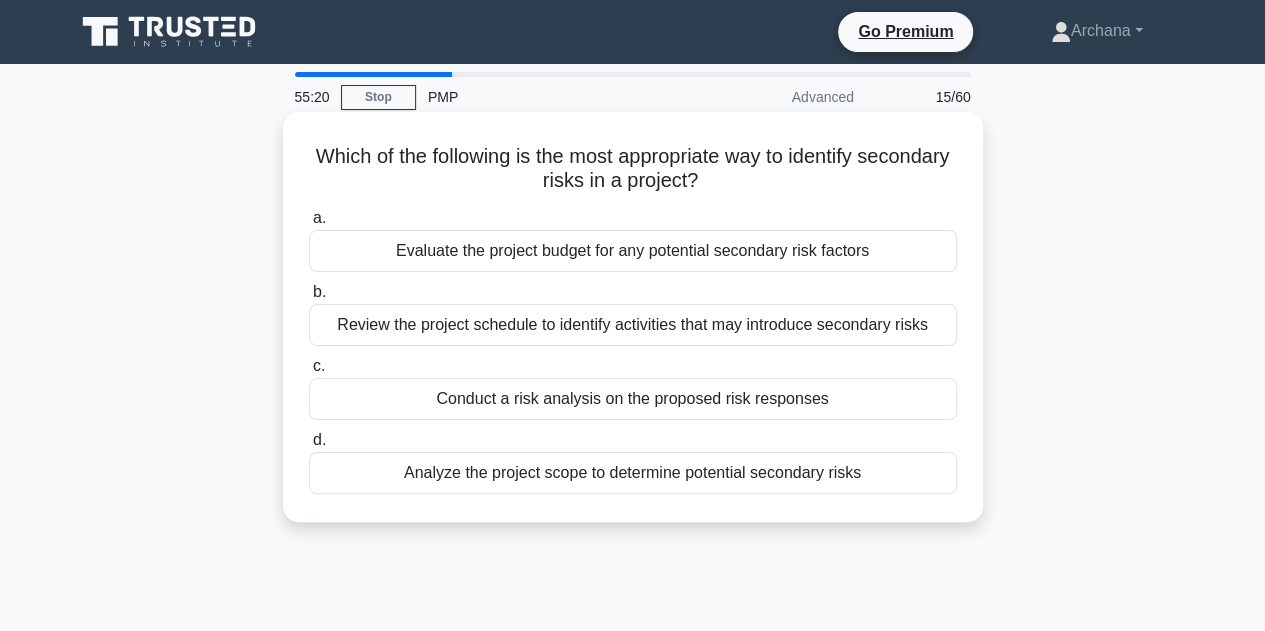 click on "Conduct a risk analysis on the proposed risk responses" at bounding box center (633, 399) 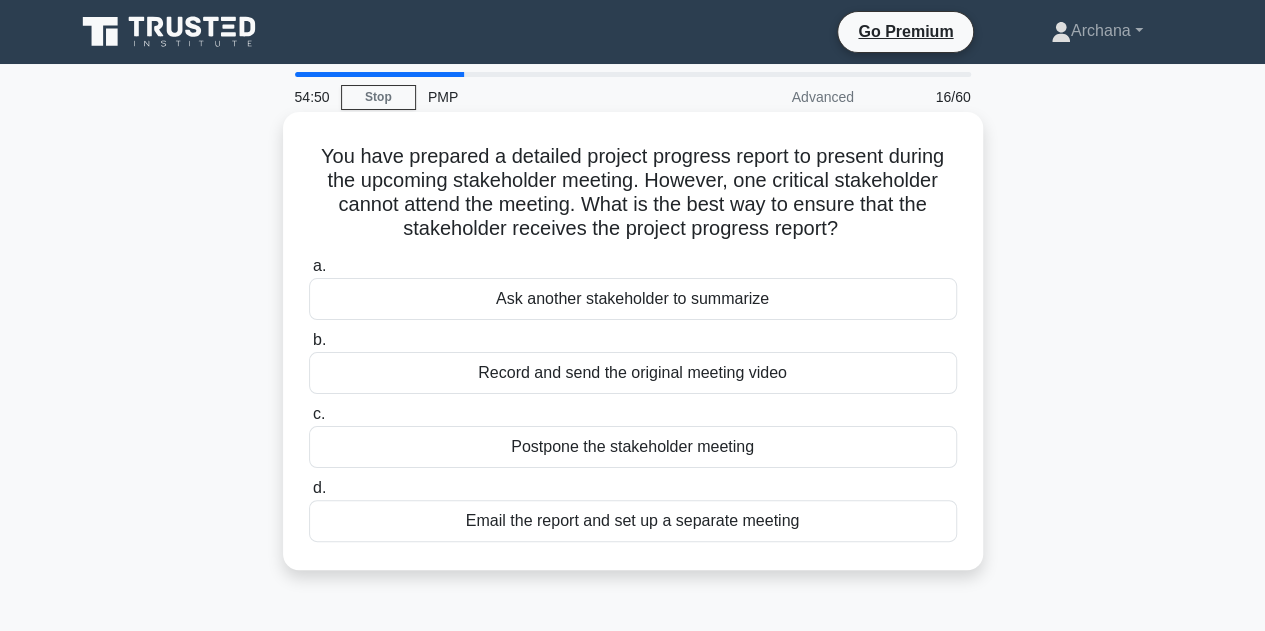 click on "Email the report and set up a separate meeting" at bounding box center (633, 521) 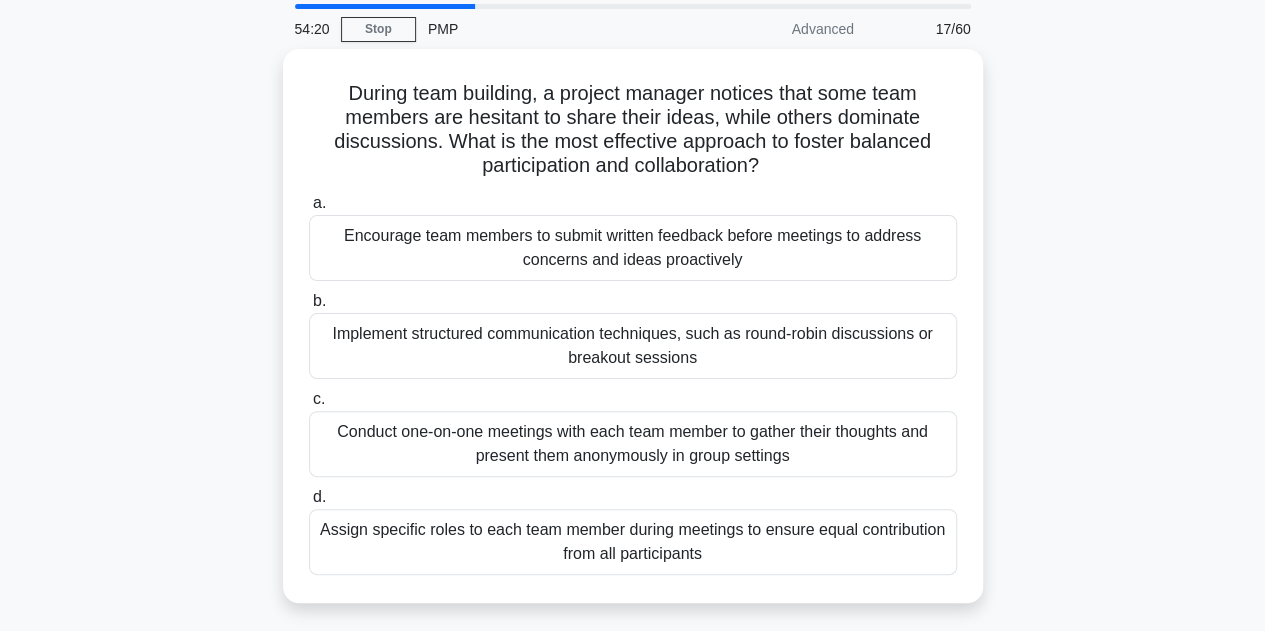 scroll, scrollTop: 100, scrollLeft: 0, axis: vertical 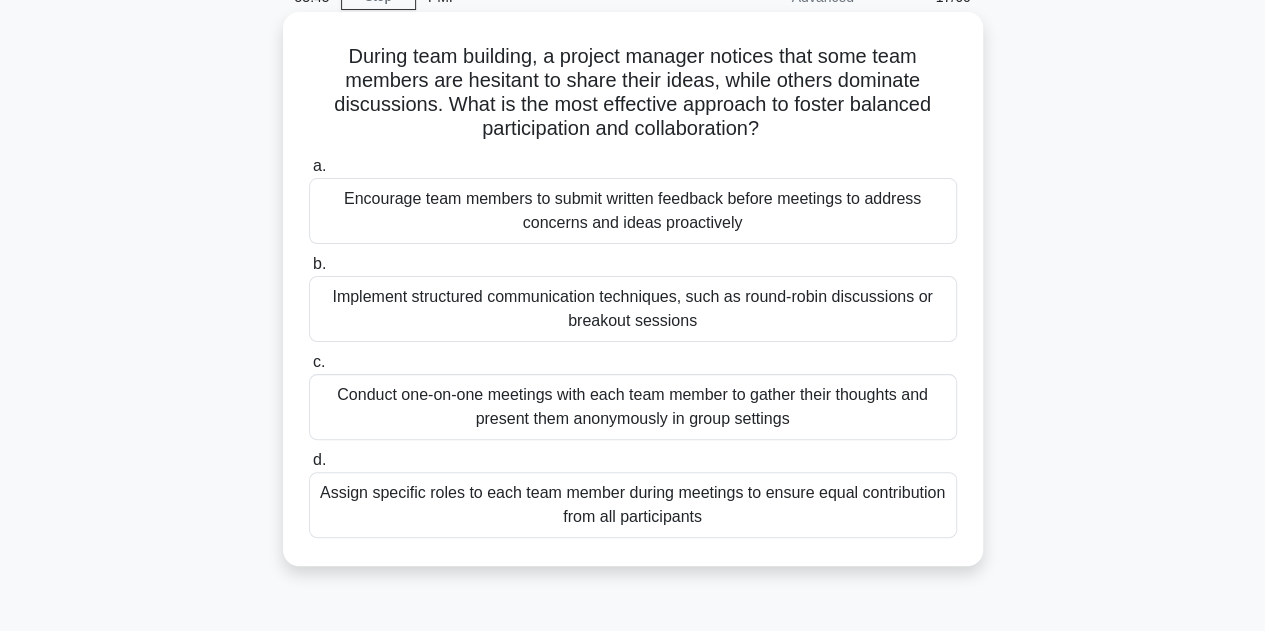 click on "Implement structured communication techniques, such as round-robin discussions or breakout sessions" at bounding box center (633, 309) 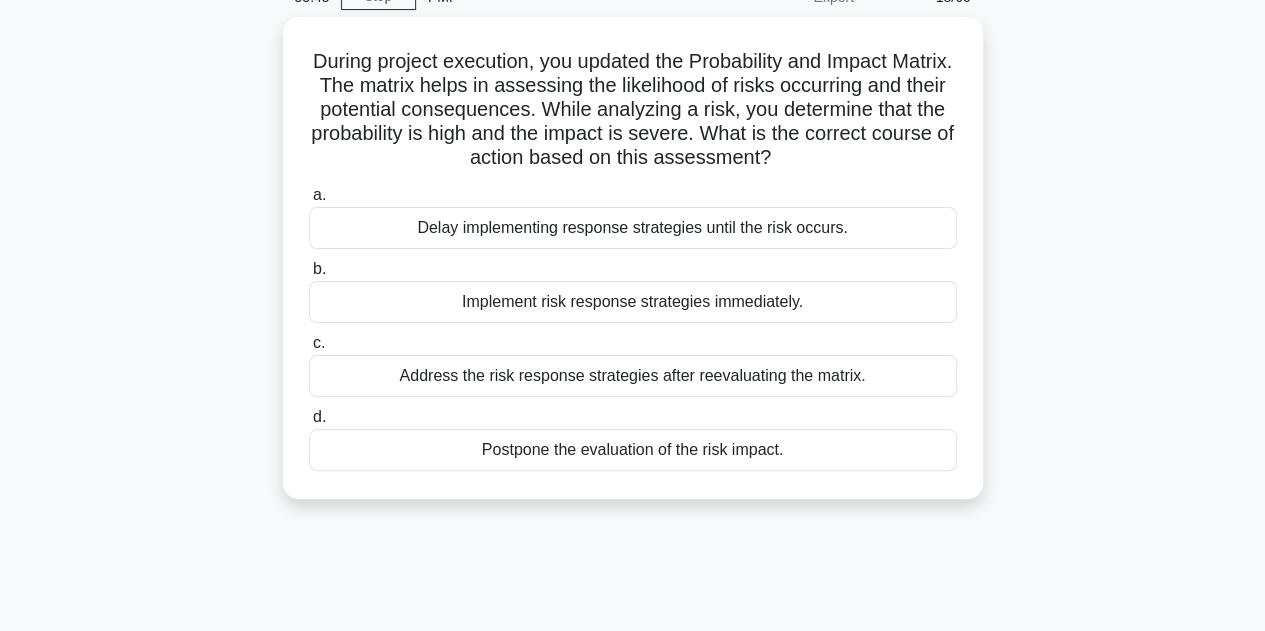 scroll, scrollTop: 0, scrollLeft: 0, axis: both 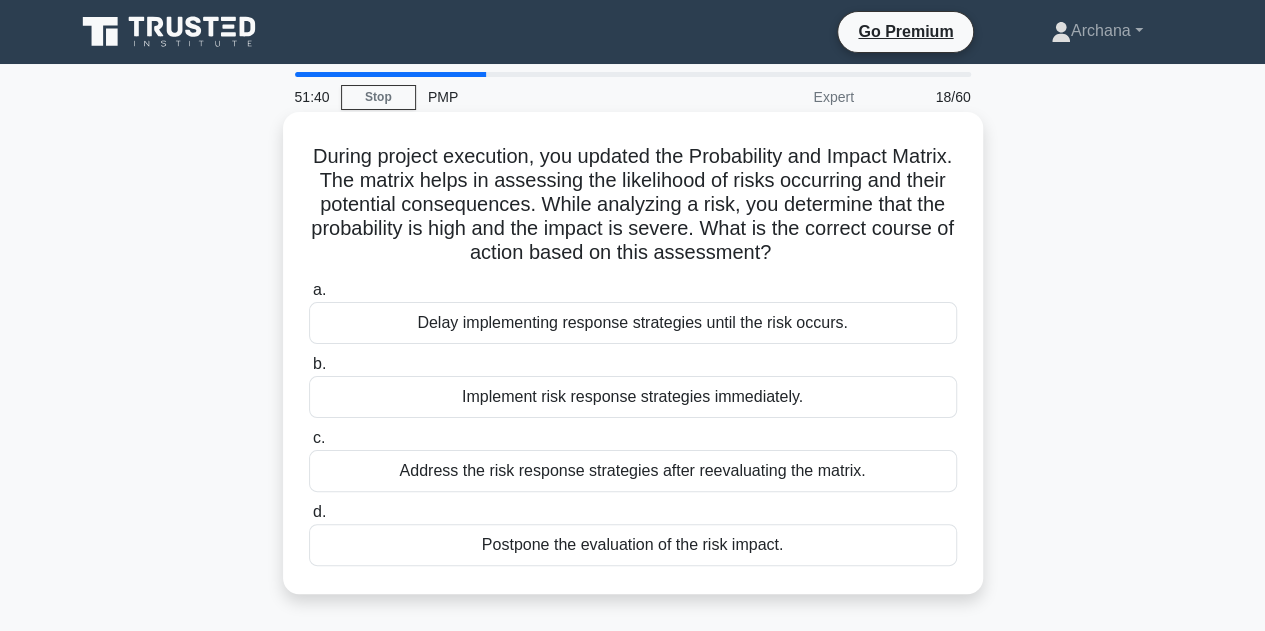 click on "Implement risk response strategies immediately." at bounding box center [633, 397] 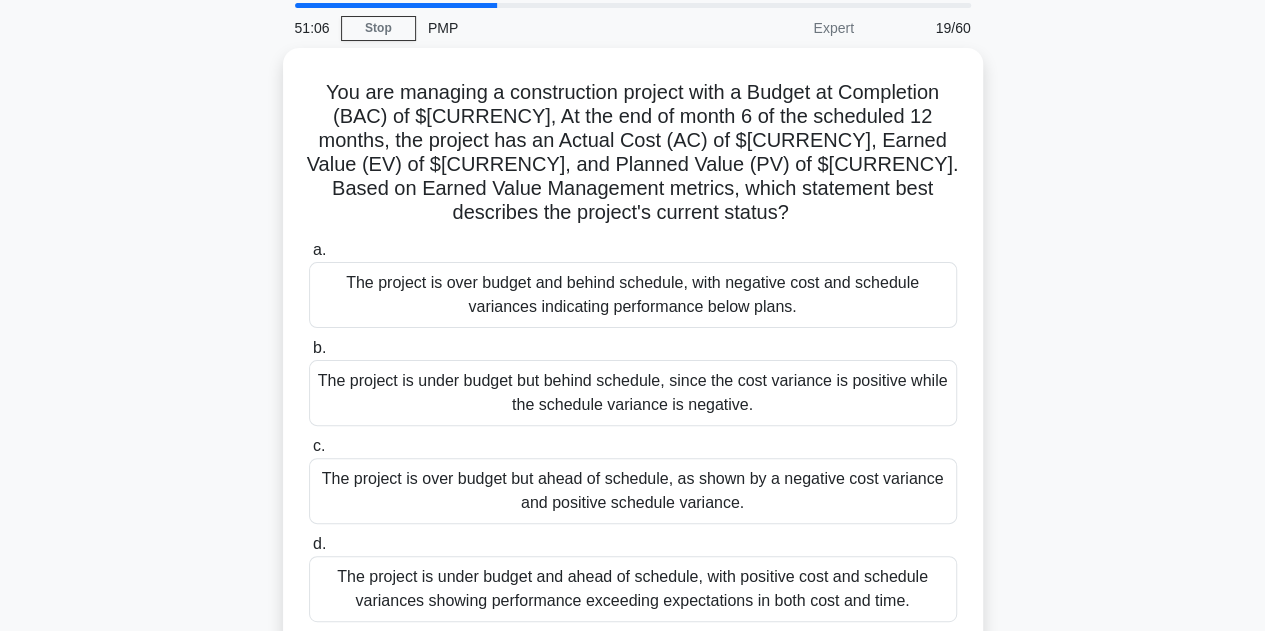 scroll, scrollTop: 100, scrollLeft: 0, axis: vertical 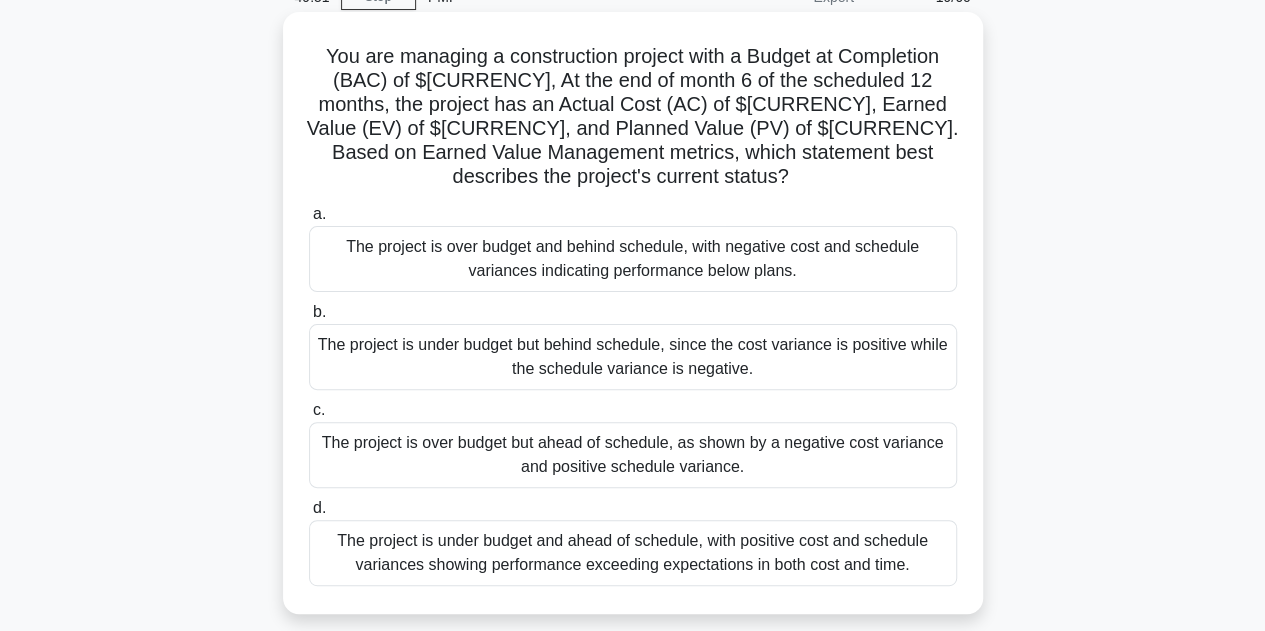 click on "The project is over budget and behind schedule, with negative cost and schedule variances indicating performance below plans." at bounding box center (633, 259) 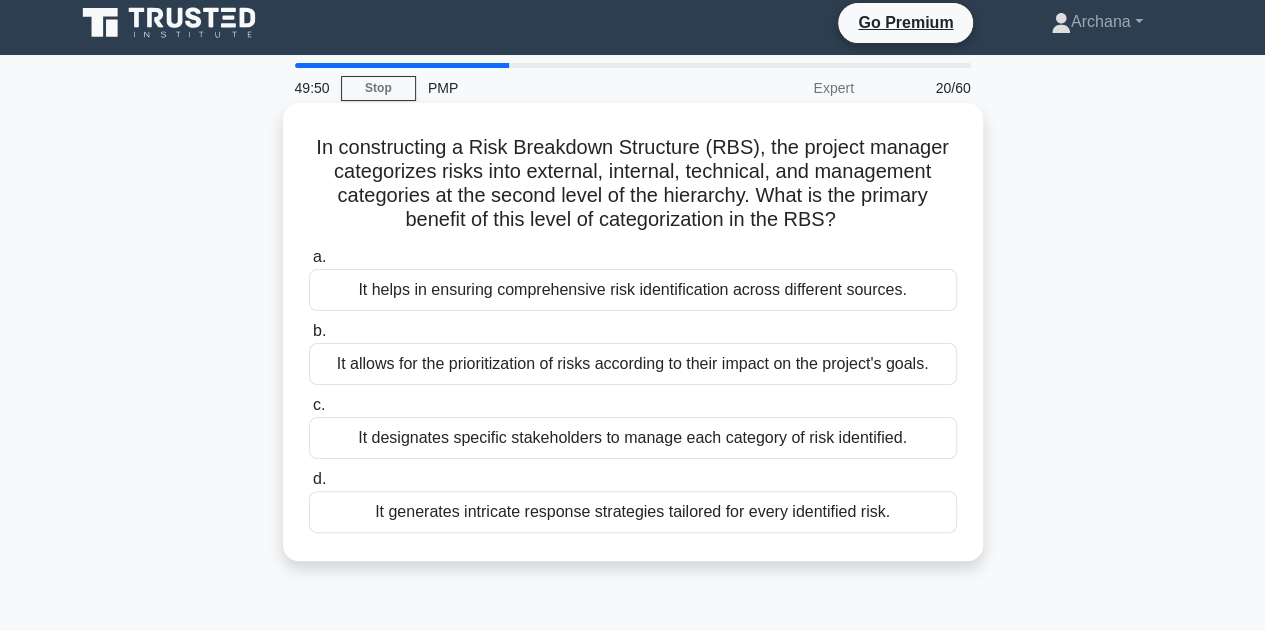 scroll, scrollTop: 0, scrollLeft: 0, axis: both 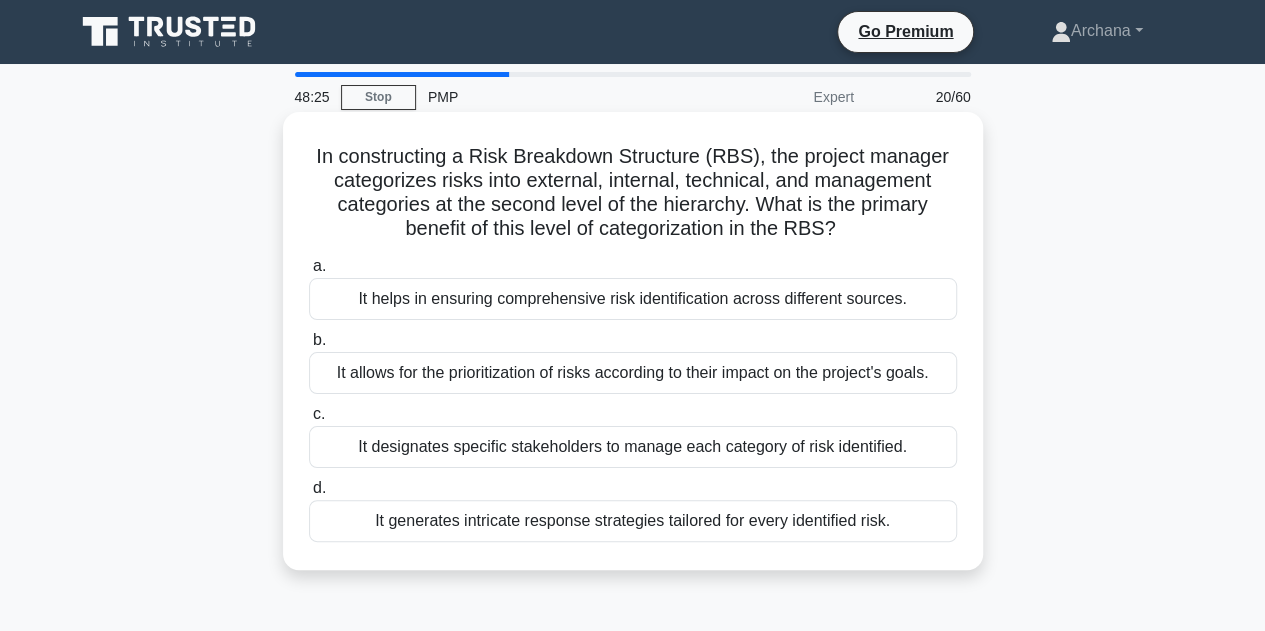 click on "It helps in ensuring comprehensive risk identification across different sources." at bounding box center [633, 299] 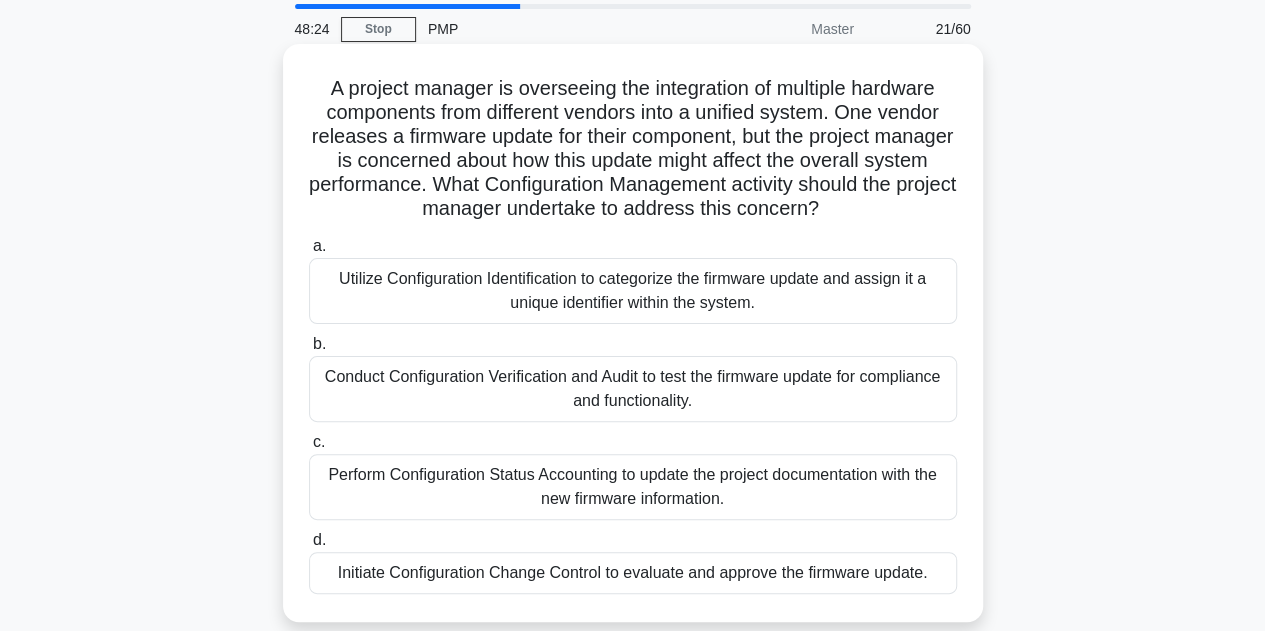 scroll, scrollTop: 100, scrollLeft: 0, axis: vertical 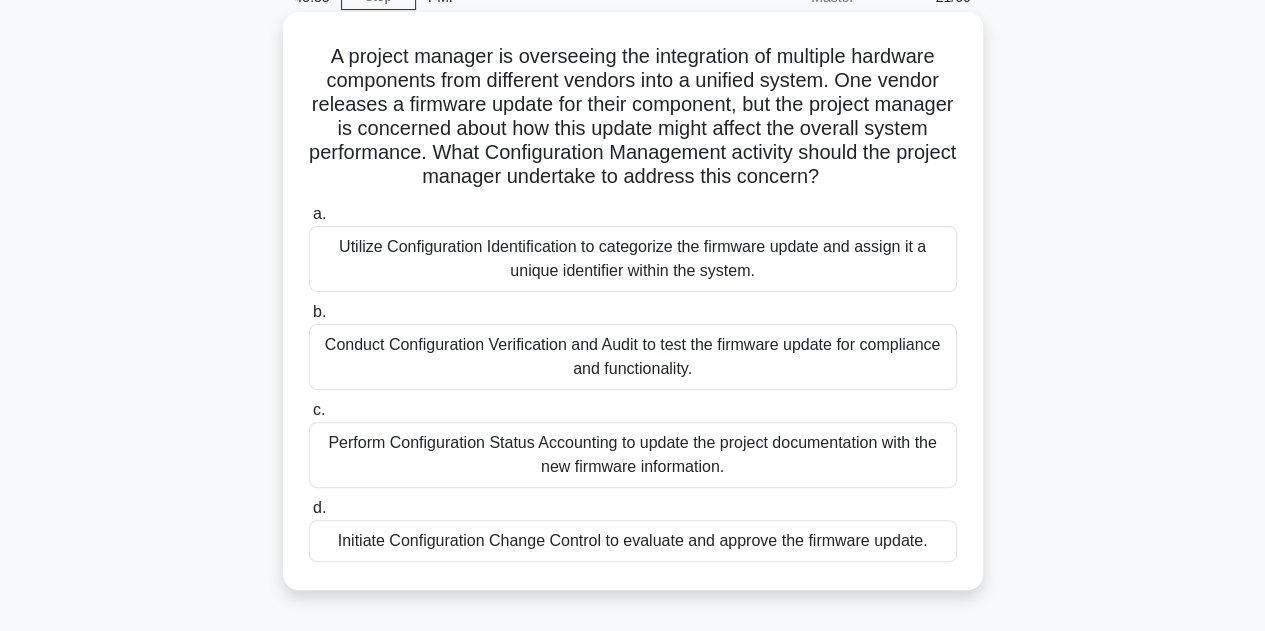 click on "Initiate Configuration Change Control to evaluate and approve the firmware update." at bounding box center [633, 541] 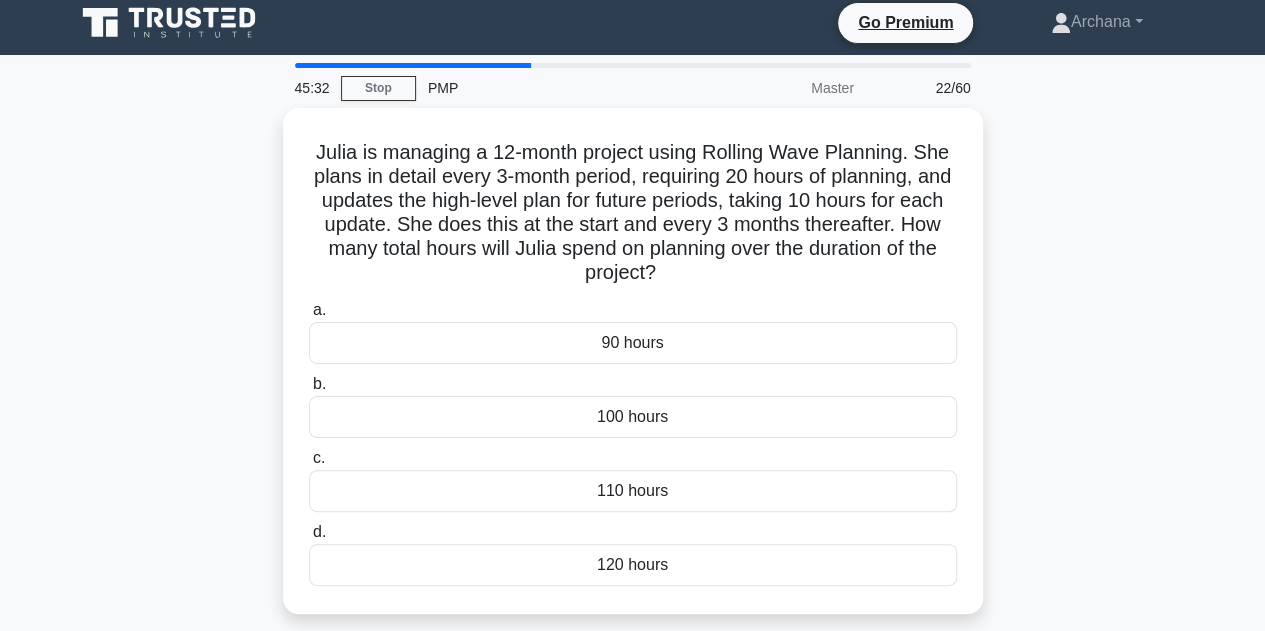 scroll, scrollTop: 0, scrollLeft: 0, axis: both 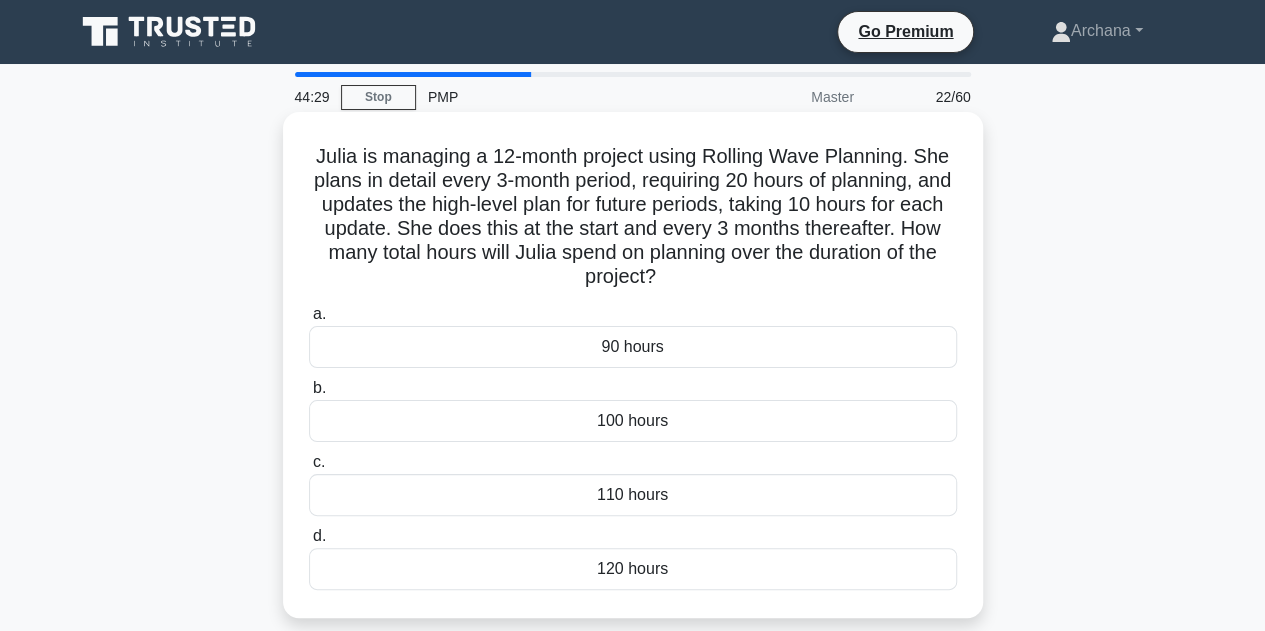 click on "120 hours" at bounding box center (633, 569) 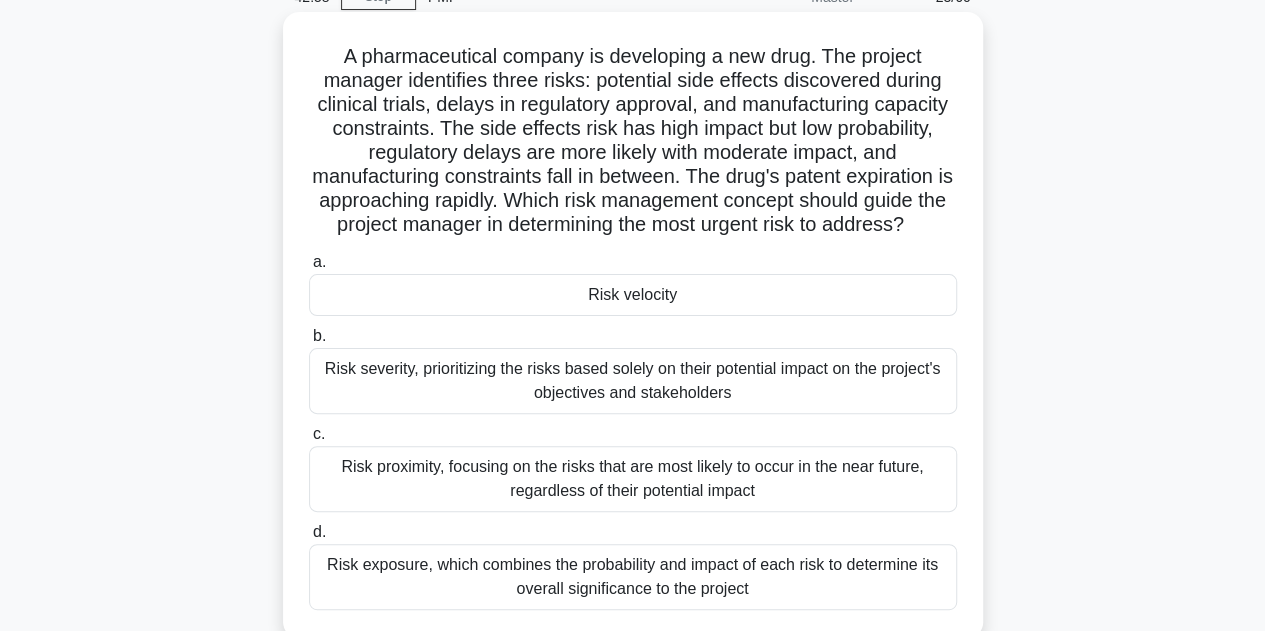 scroll, scrollTop: 200, scrollLeft: 0, axis: vertical 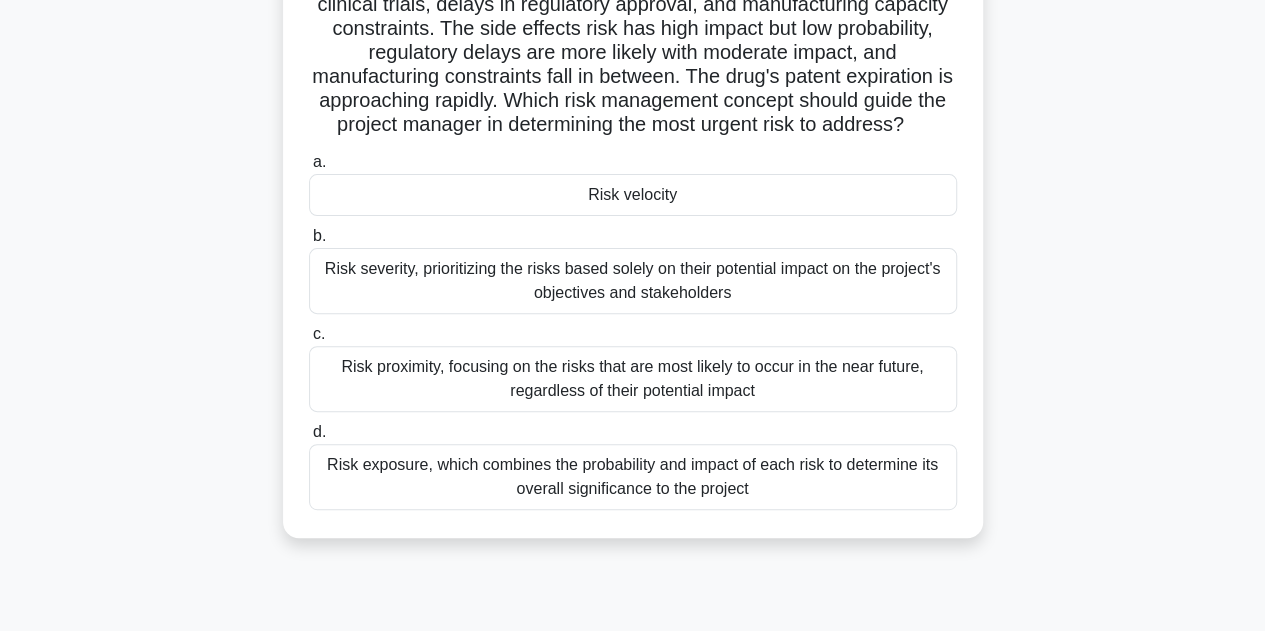 click on "Risk velocity" at bounding box center (633, 195) 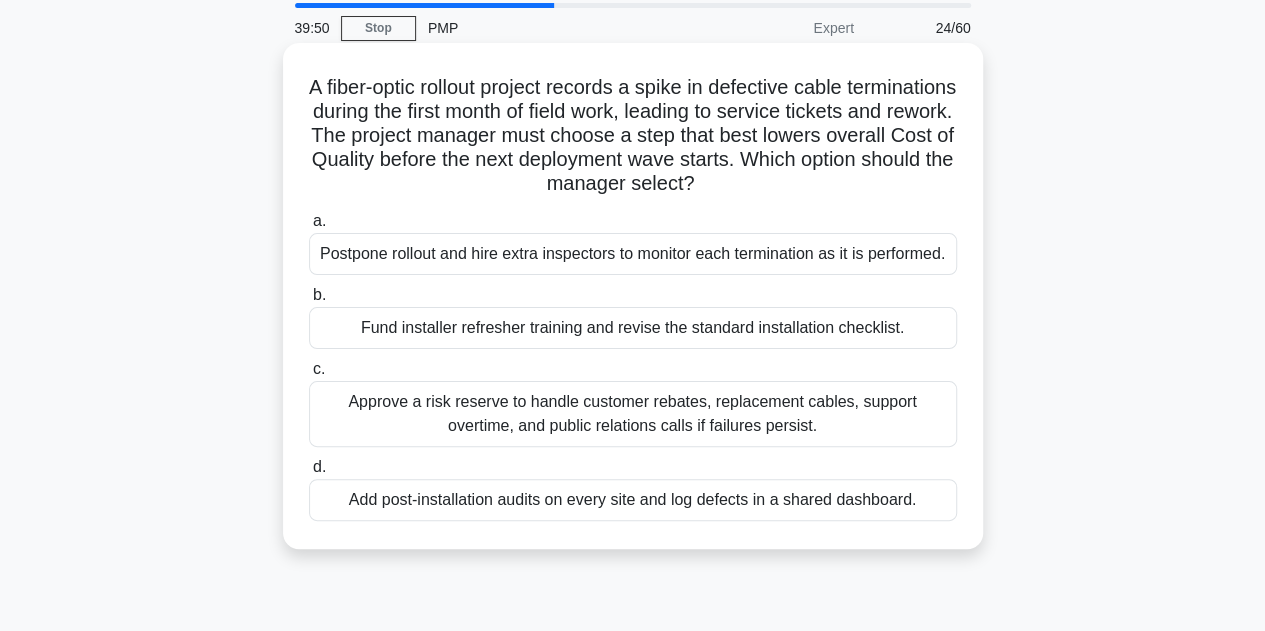 scroll, scrollTop: 100, scrollLeft: 0, axis: vertical 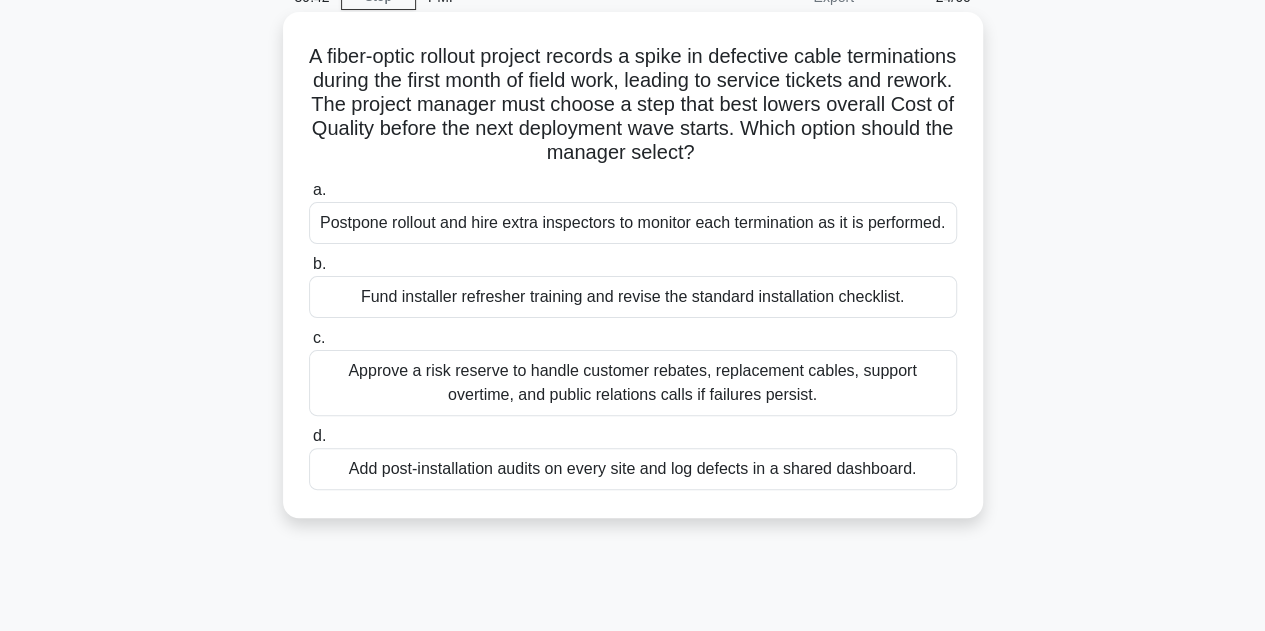 click on "Add post-installation audits on every site and log defects in a shared dashboard." at bounding box center (633, 469) 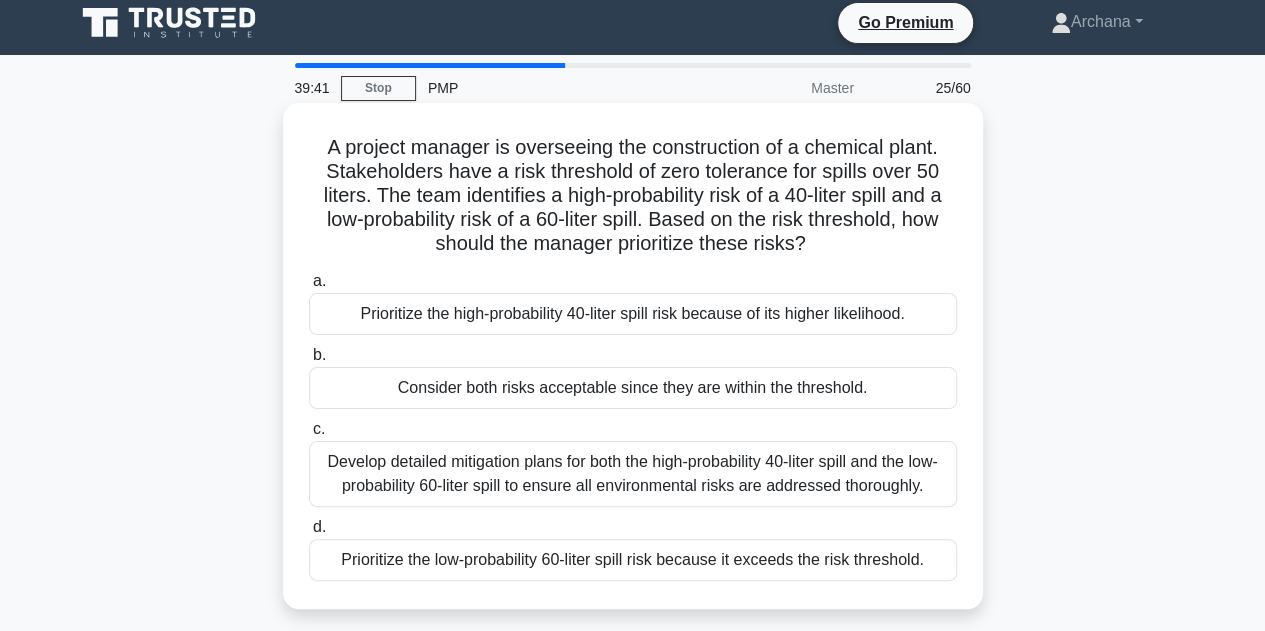 scroll, scrollTop: 0, scrollLeft: 0, axis: both 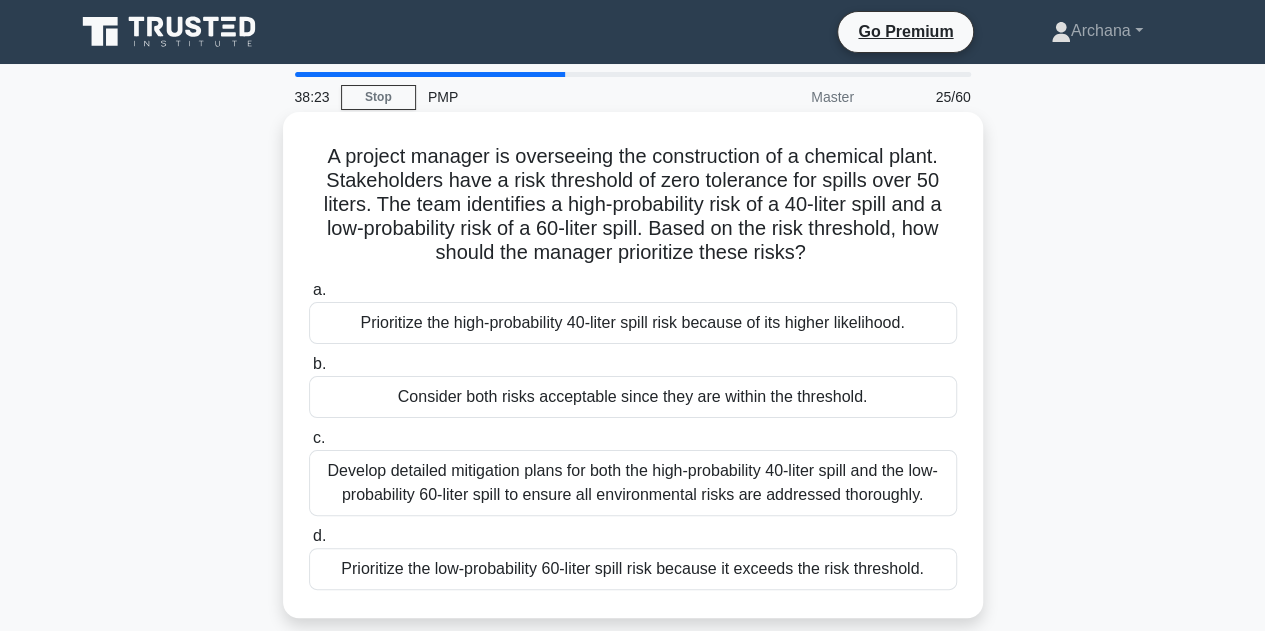 click on "Prioritize the low-probability 60-liter spill risk because it exceeds the risk threshold." at bounding box center (633, 569) 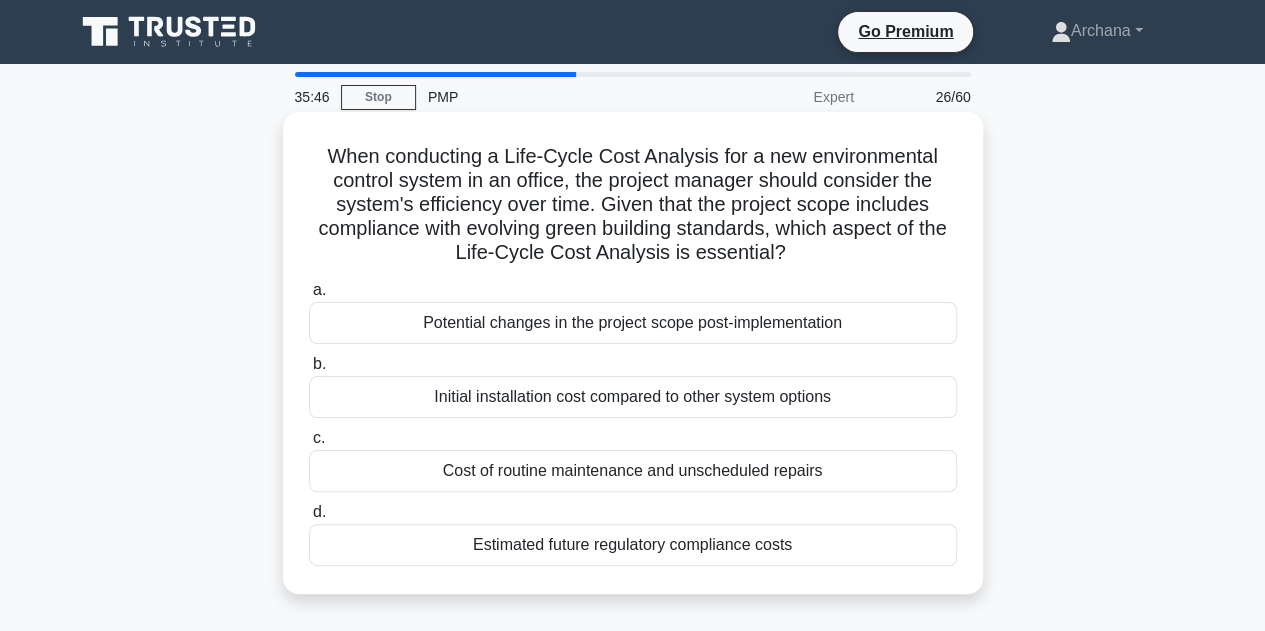 click on "Estimated future regulatory compliance costs" at bounding box center (633, 545) 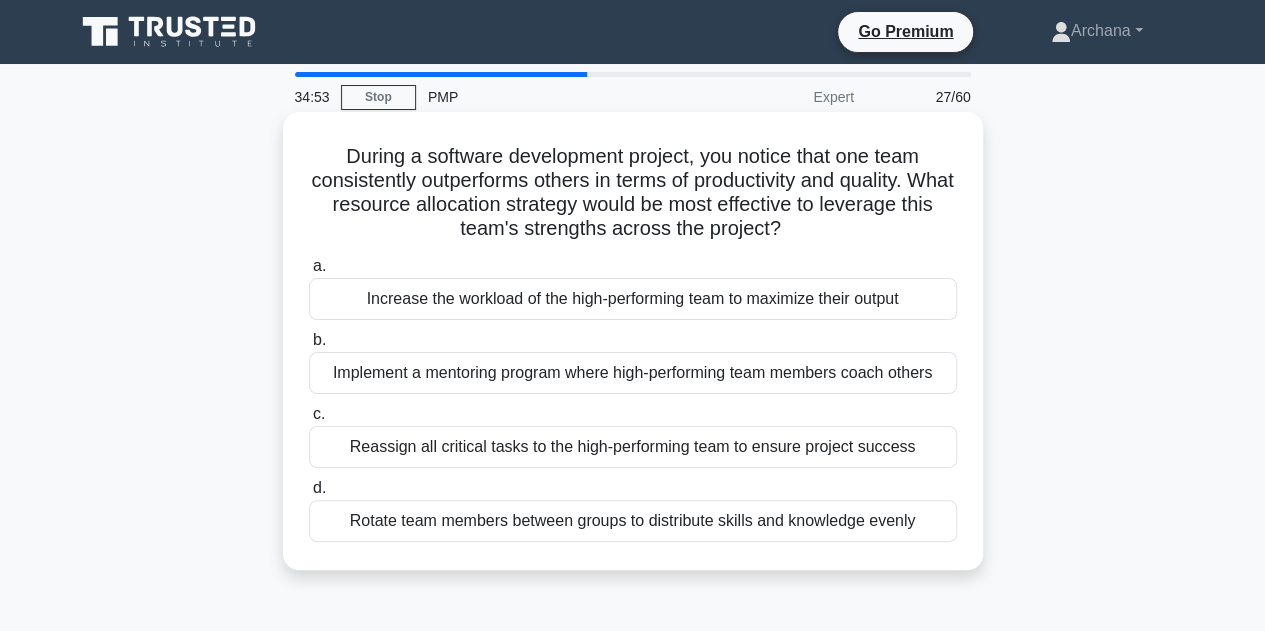 click on "Rotate team members between groups to distribute skills and knowledge evenly" at bounding box center (633, 521) 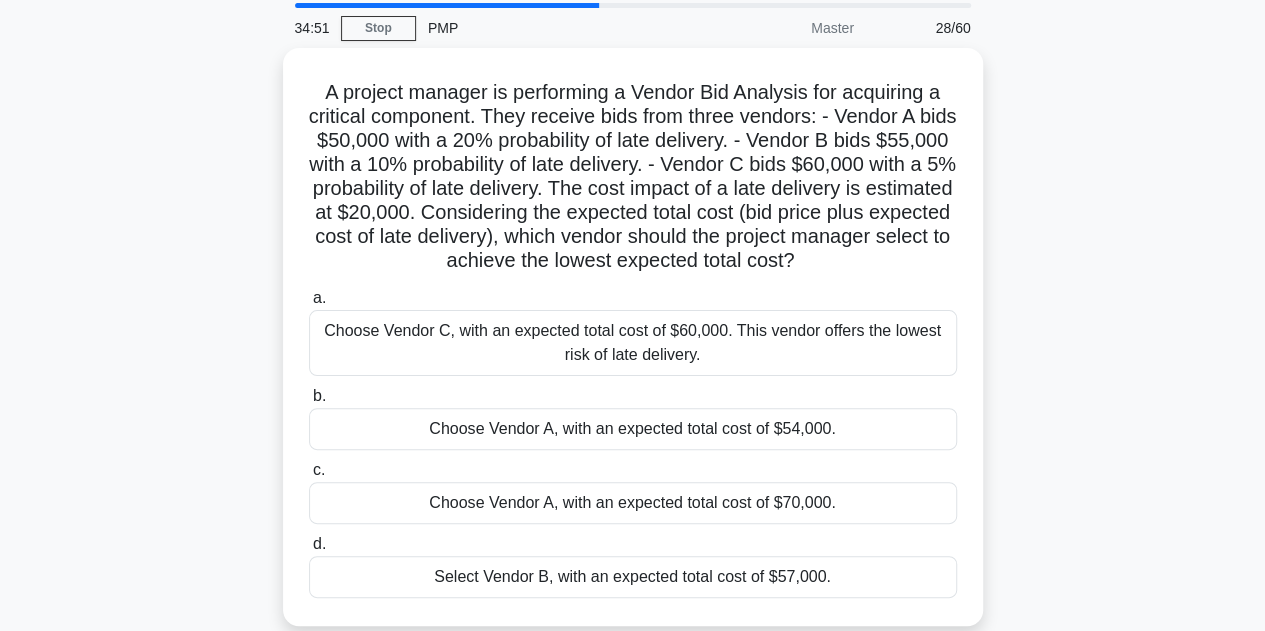 scroll, scrollTop: 100, scrollLeft: 0, axis: vertical 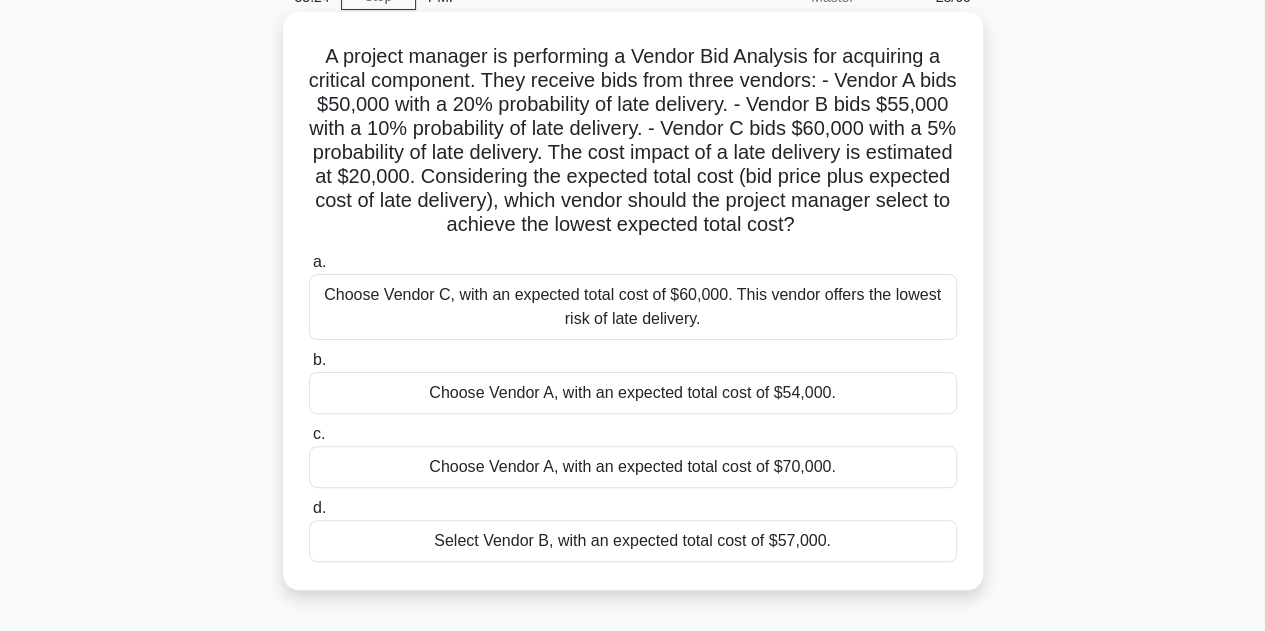 click on "Choose Vendor A, with an expected total cost of $54,000." at bounding box center (633, 393) 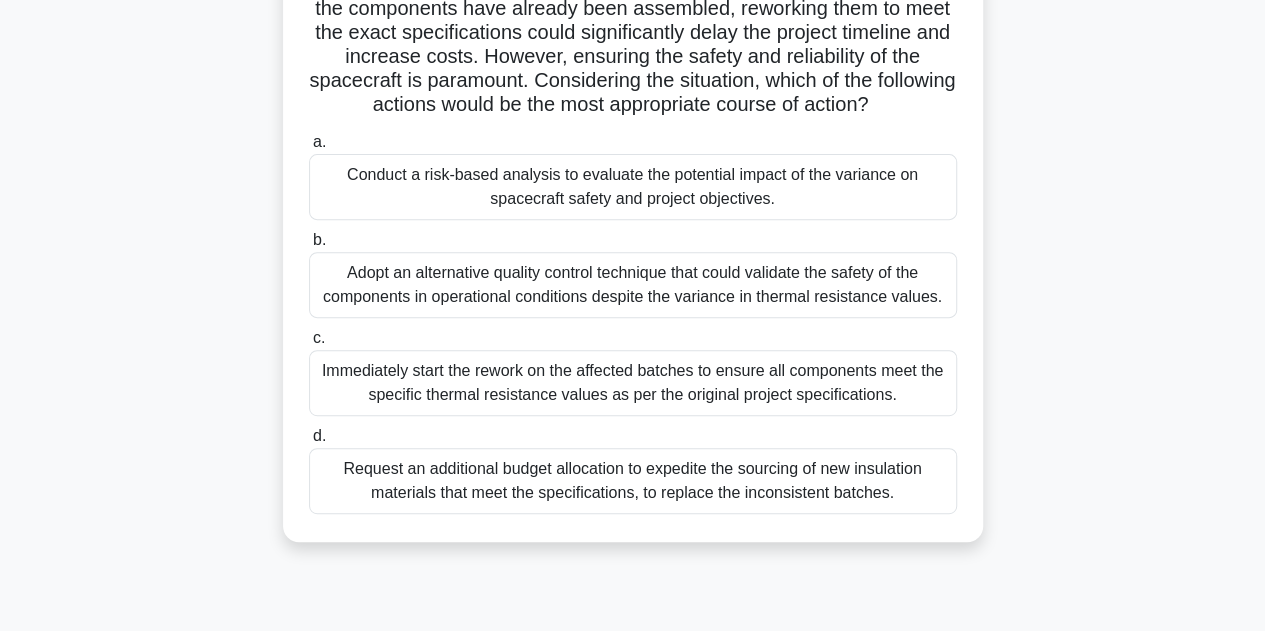scroll, scrollTop: 300, scrollLeft: 0, axis: vertical 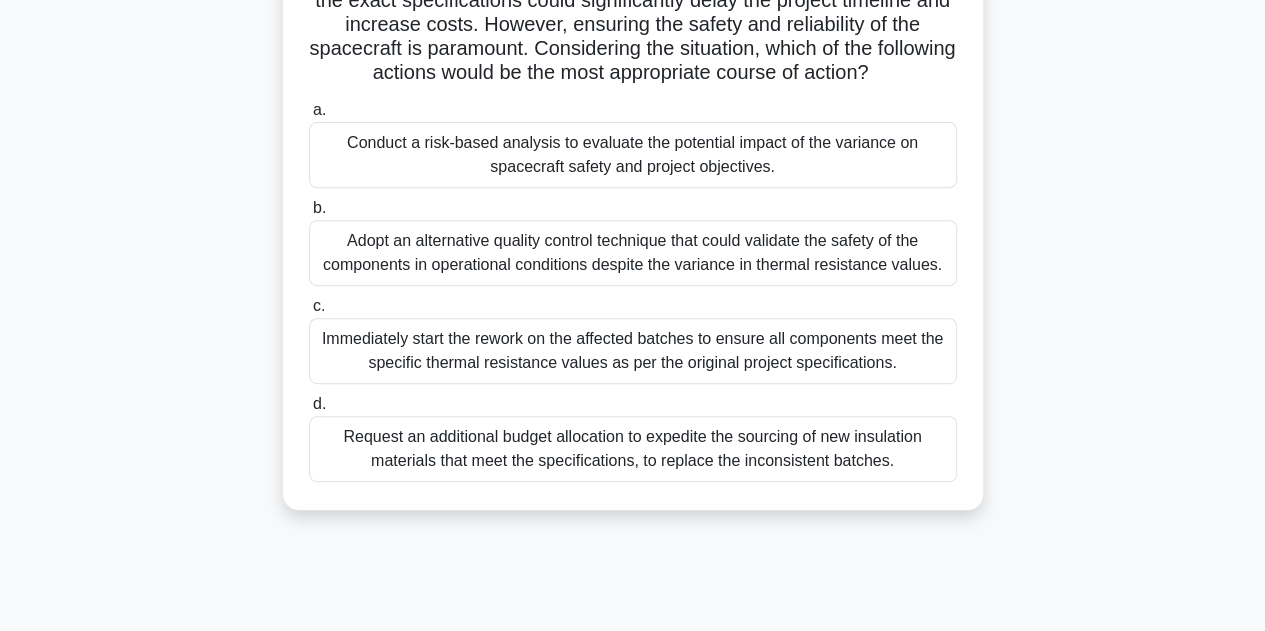 click on "Adopt an alternative quality control technique that could validate the safety of the components in operational conditions despite the variance in thermal resistance values." at bounding box center (633, 253) 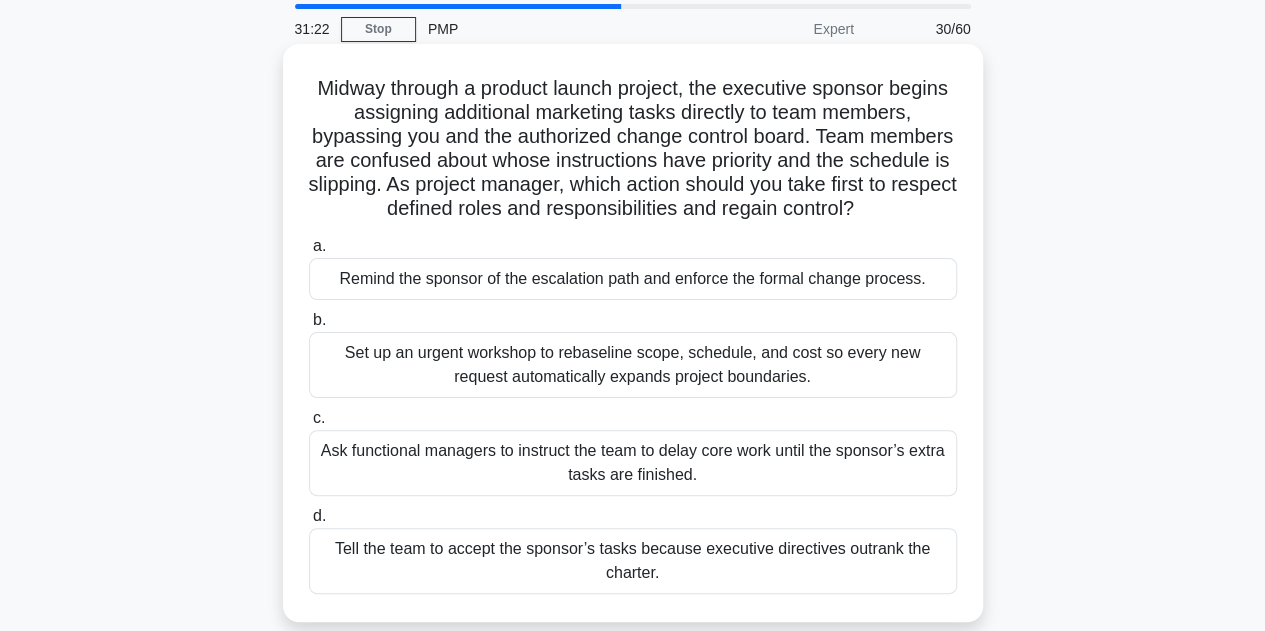 scroll, scrollTop: 100, scrollLeft: 0, axis: vertical 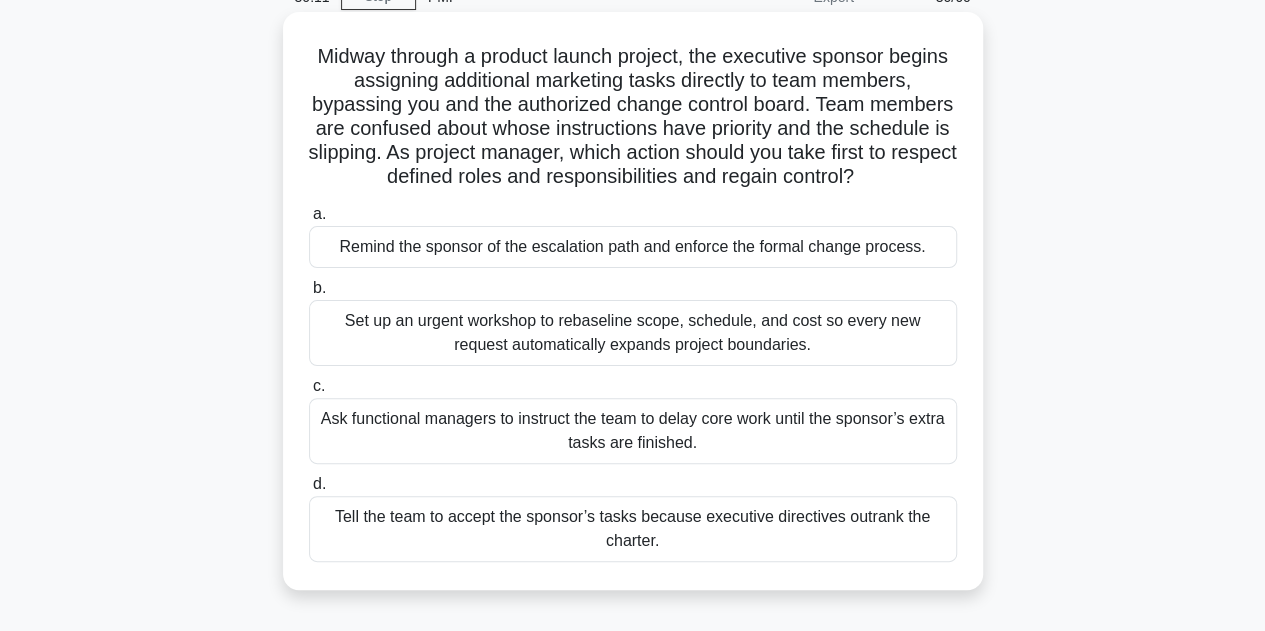 click on "Remind the sponsor of the escalation path and enforce the formal change process." at bounding box center (633, 247) 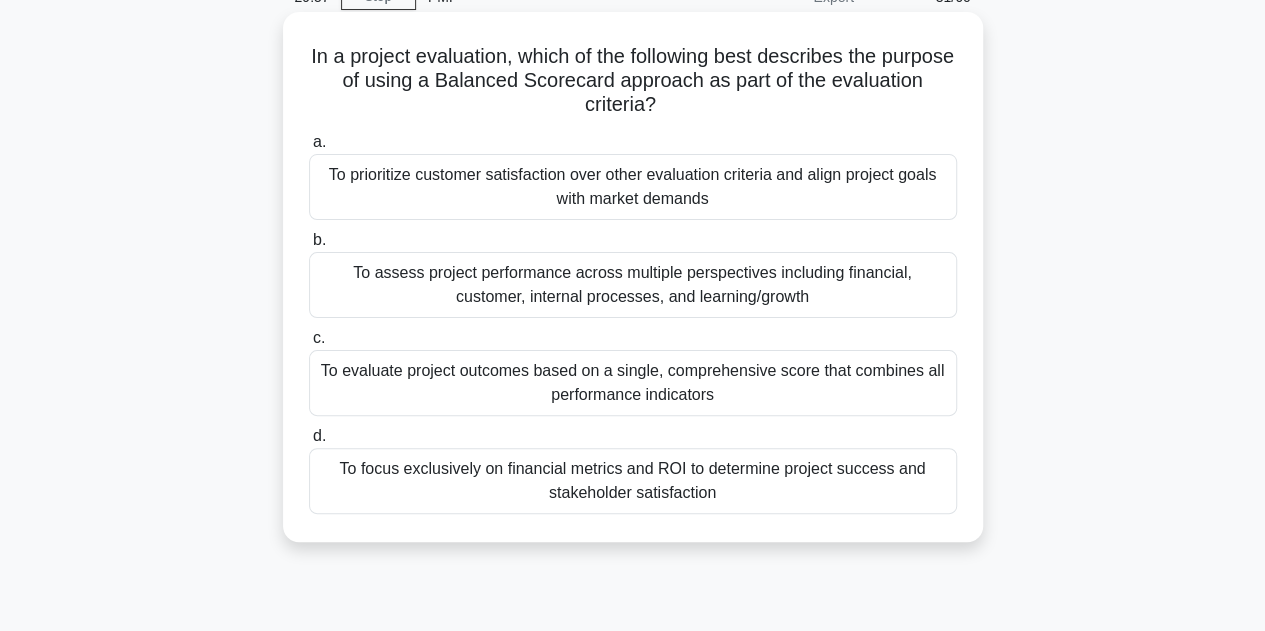 scroll, scrollTop: 0, scrollLeft: 0, axis: both 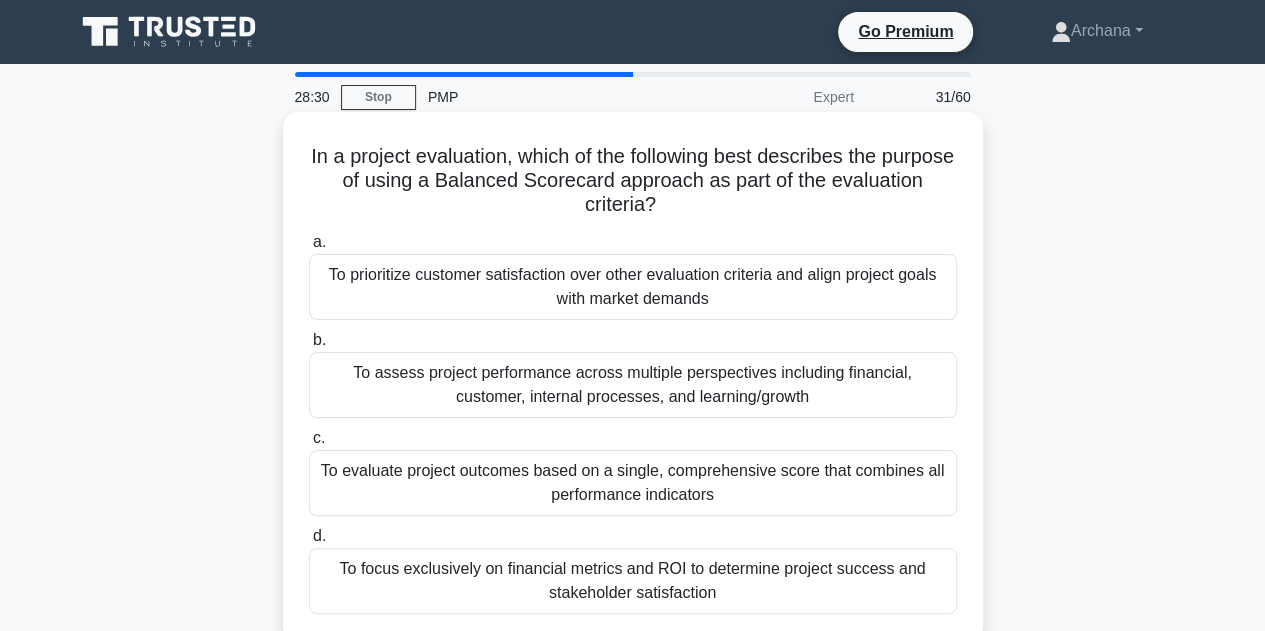 click on "To evaluate project outcomes based on a single, comprehensive score that combines all performance indicators" at bounding box center (633, 483) 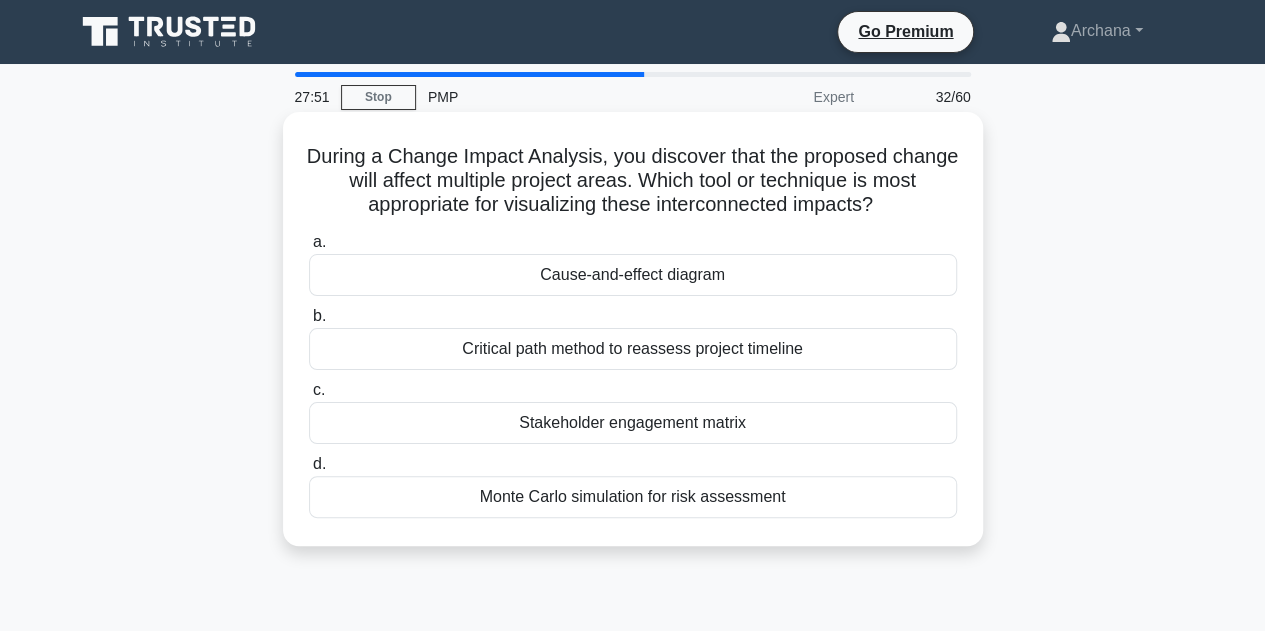 click on "Monte Carlo simulation for risk assessment" at bounding box center [633, 497] 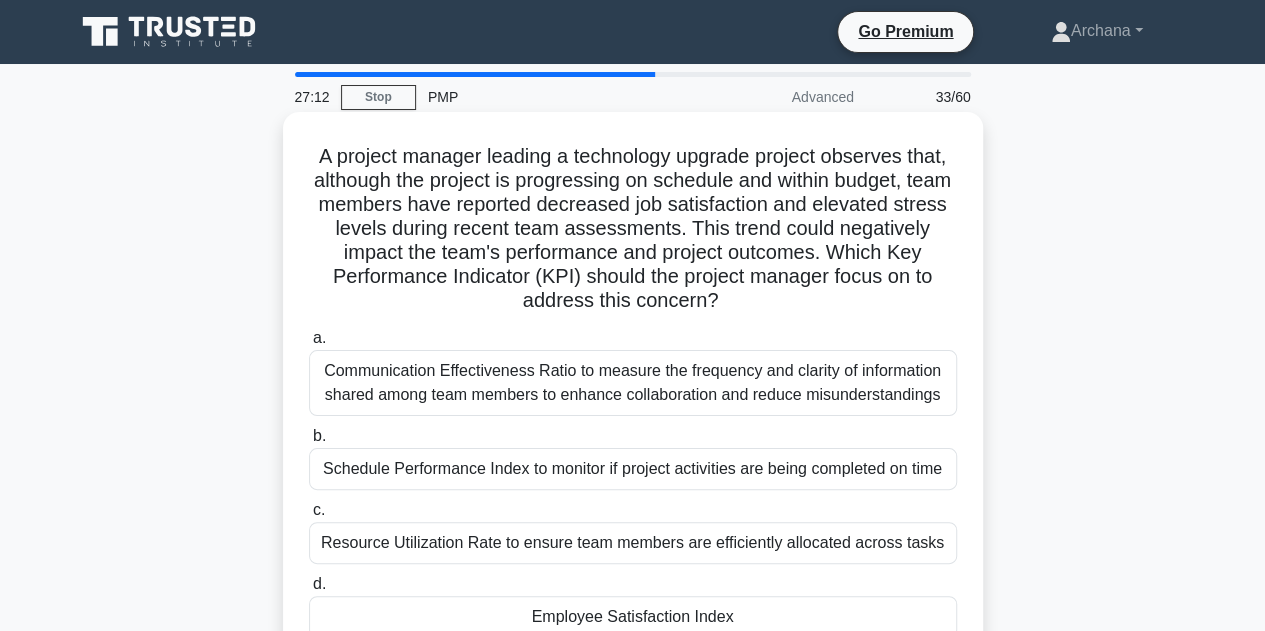 scroll, scrollTop: 100, scrollLeft: 0, axis: vertical 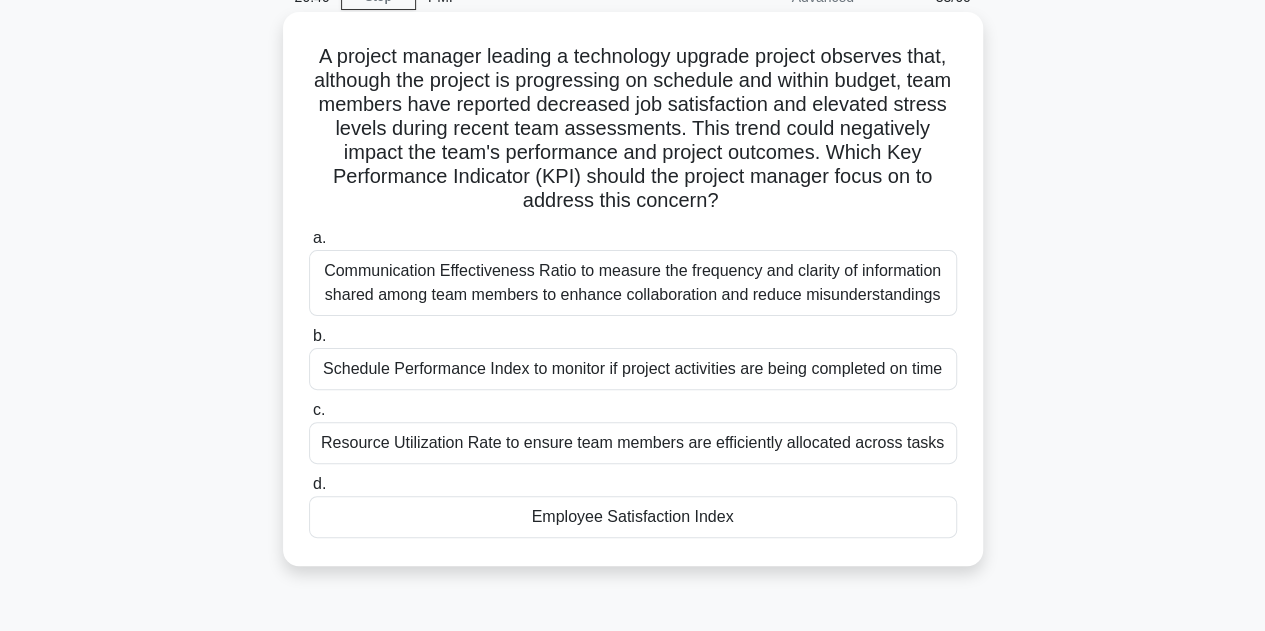 click on "Resource Utilization Rate to ensure team members are efficiently allocated across tasks" at bounding box center [633, 443] 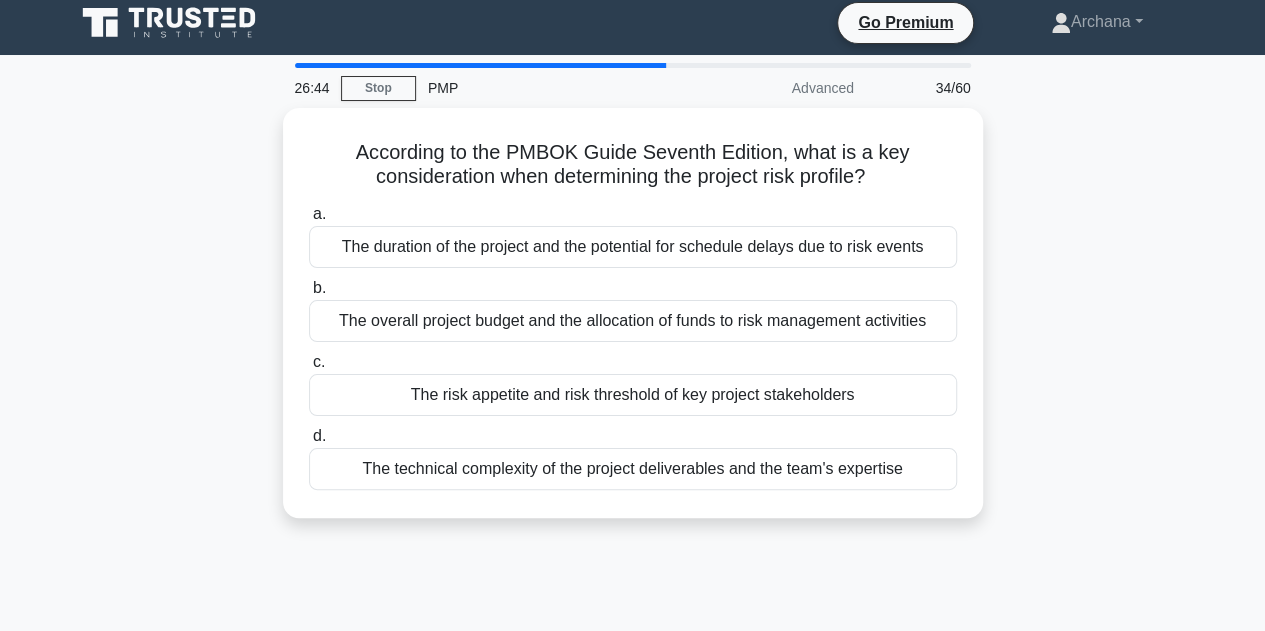 scroll, scrollTop: 0, scrollLeft: 0, axis: both 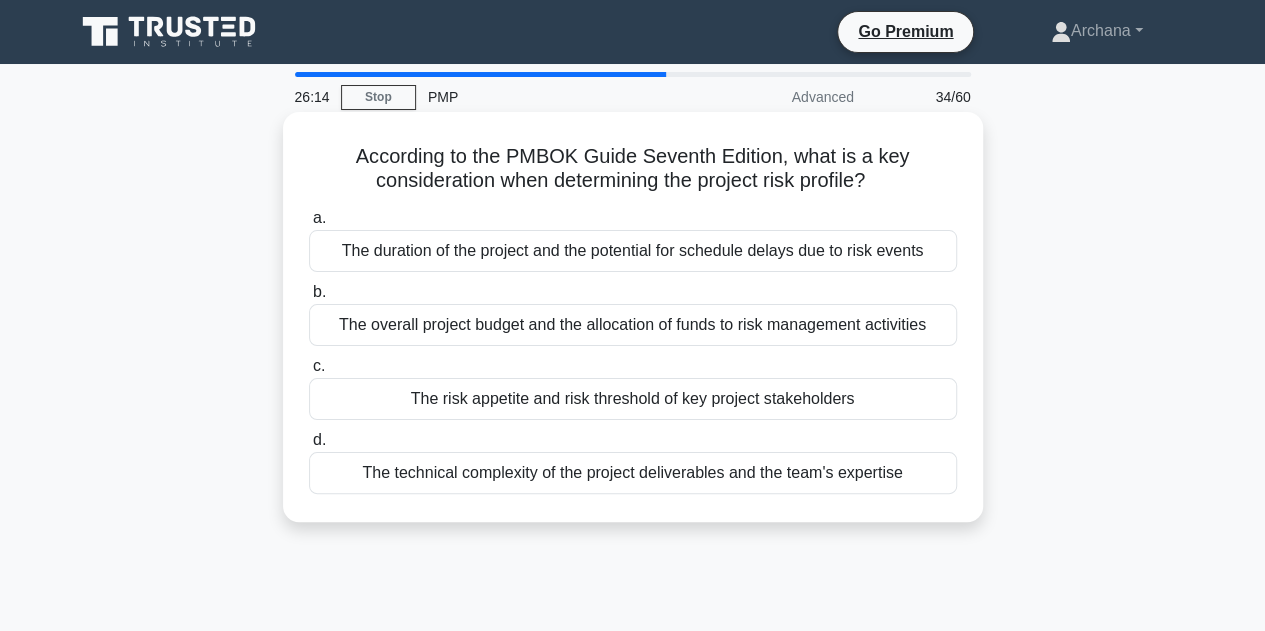 click on "The risk appetite and risk threshold of key project stakeholders" at bounding box center (633, 399) 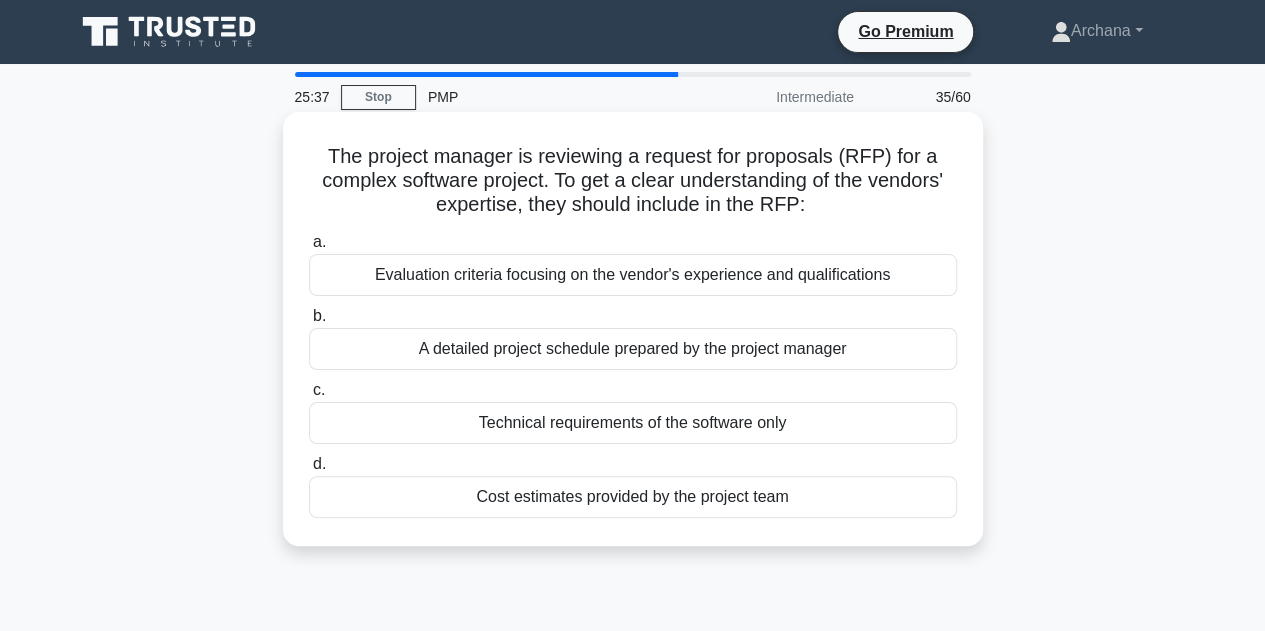 click on "Evaluation criteria focusing on the vendor's experience and qualifications" at bounding box center [633, 275] 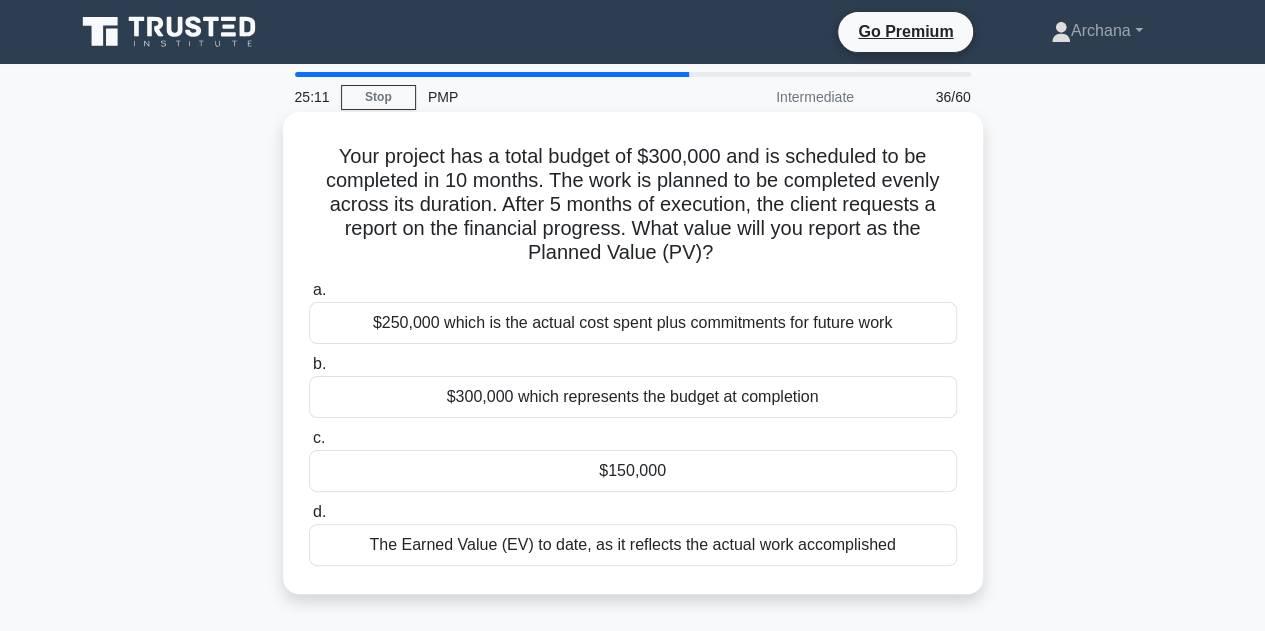 click on "$150,000" at bounding box center (633, 471) 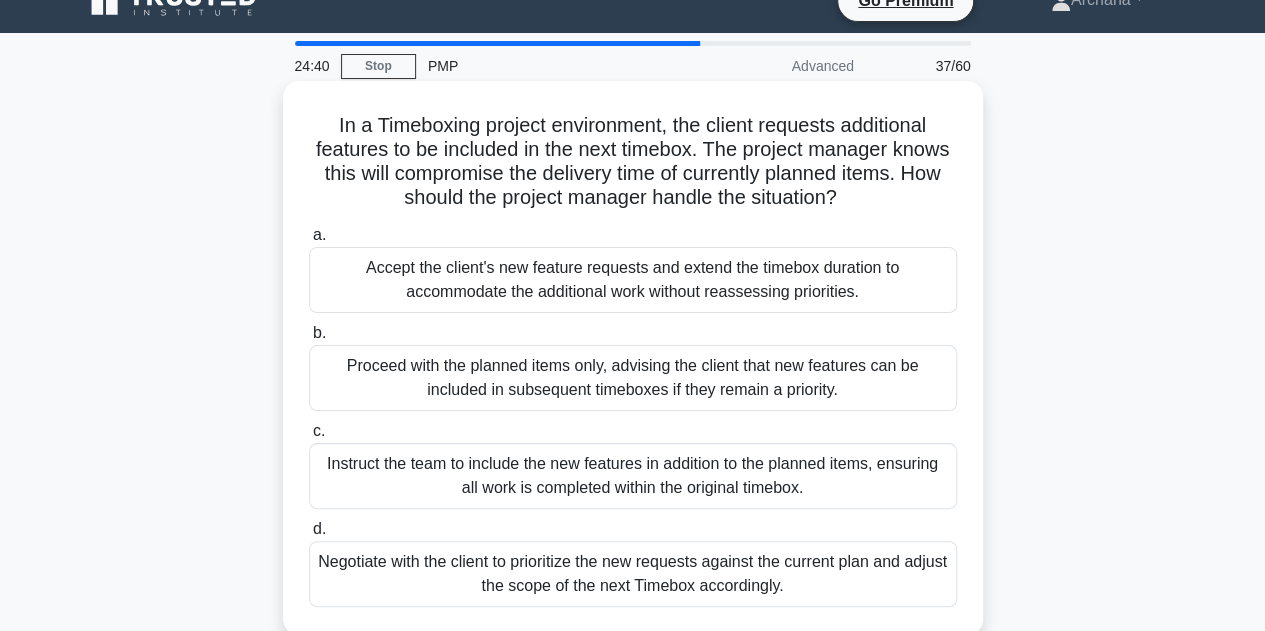 scroll, scrollTop: 0, scrollLeft: 0, axis: both 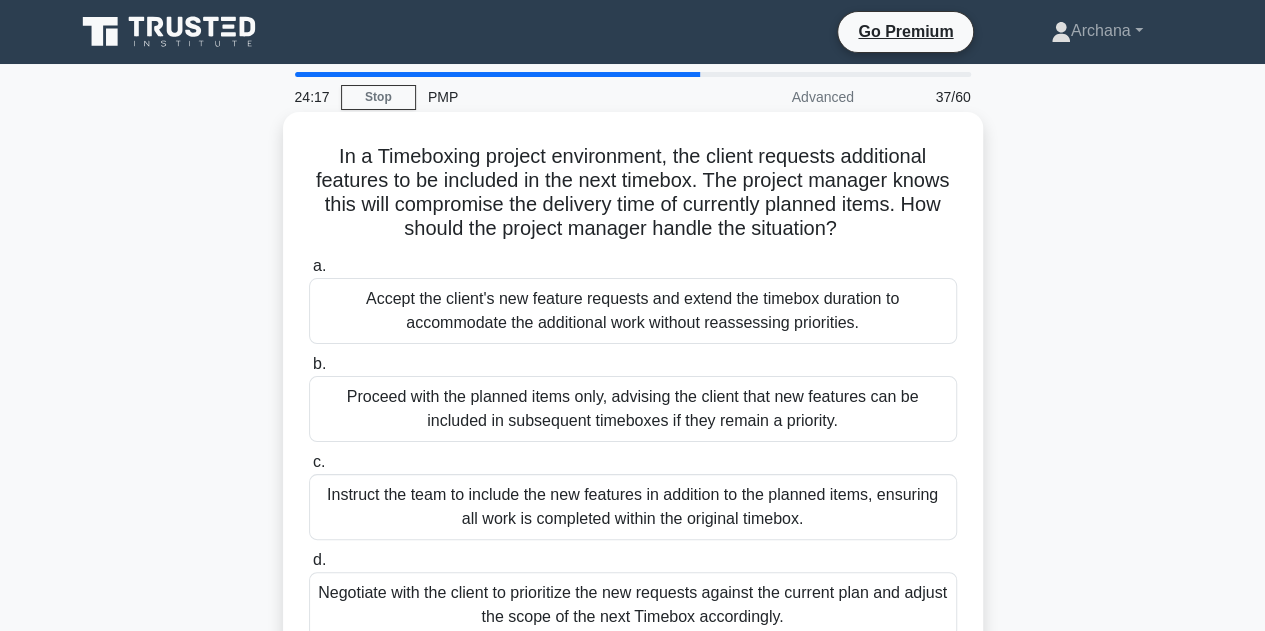 click on "Proceed with the planned items only, advising the client that new features can be included in subsequent timeboxes if they remain a priority." at bounding box center [633, 409] 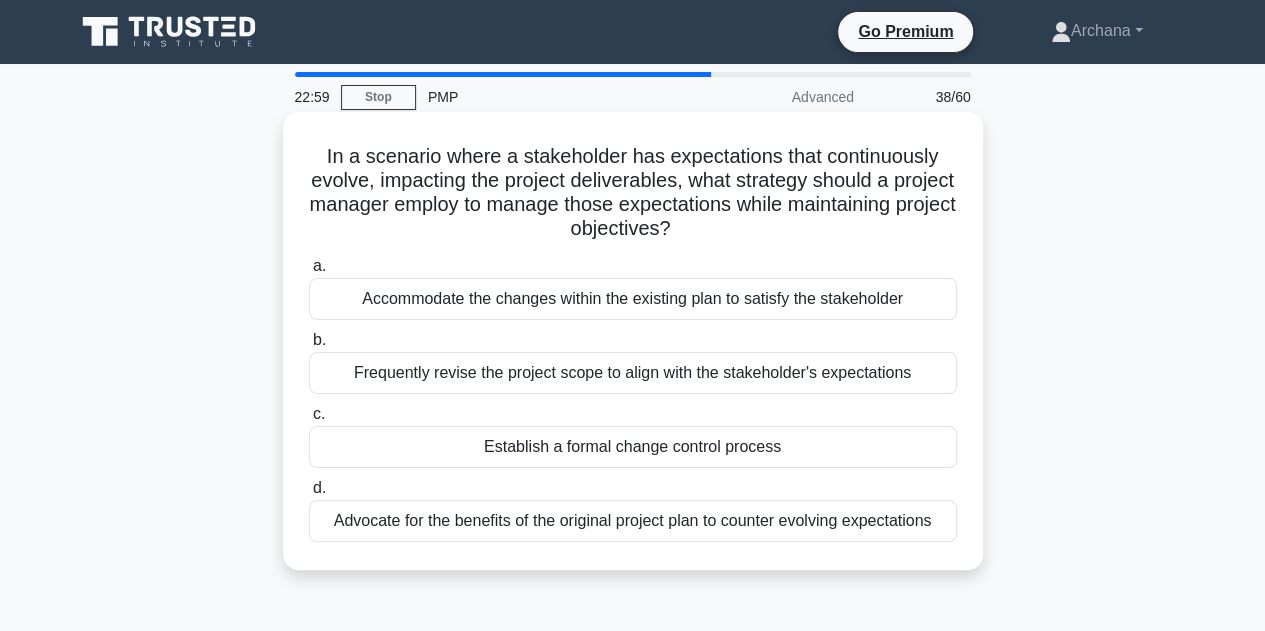 click on "Establish a formal change control process" at bounding box center [633, 447] 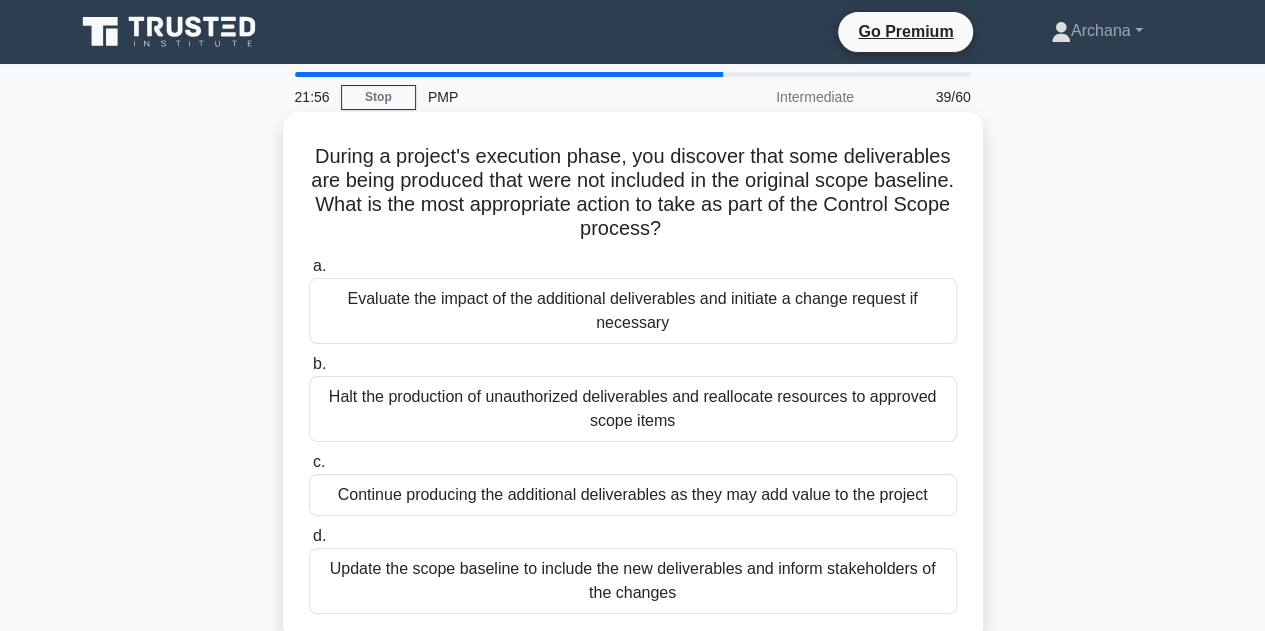 click on "Evaluate the impact of the additional deliverables and initiate a change request if necessary" at bounding box center (633, 311) 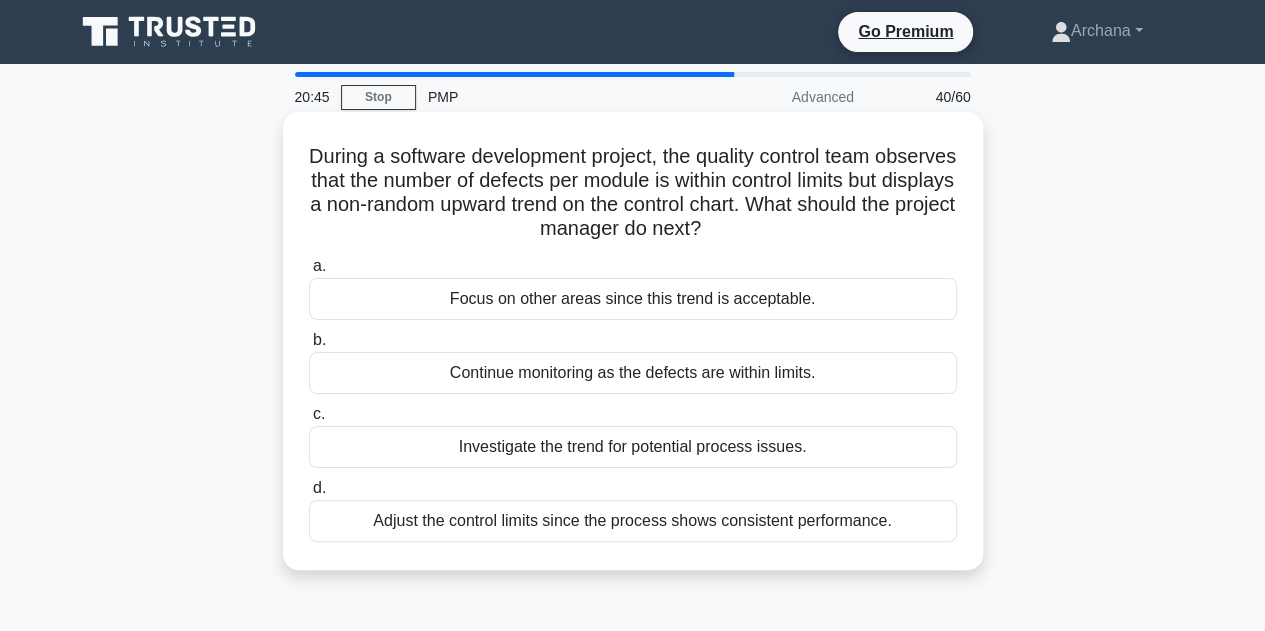 click on "Investigate the trend for potential process issues." at bounding box center (633, 447) 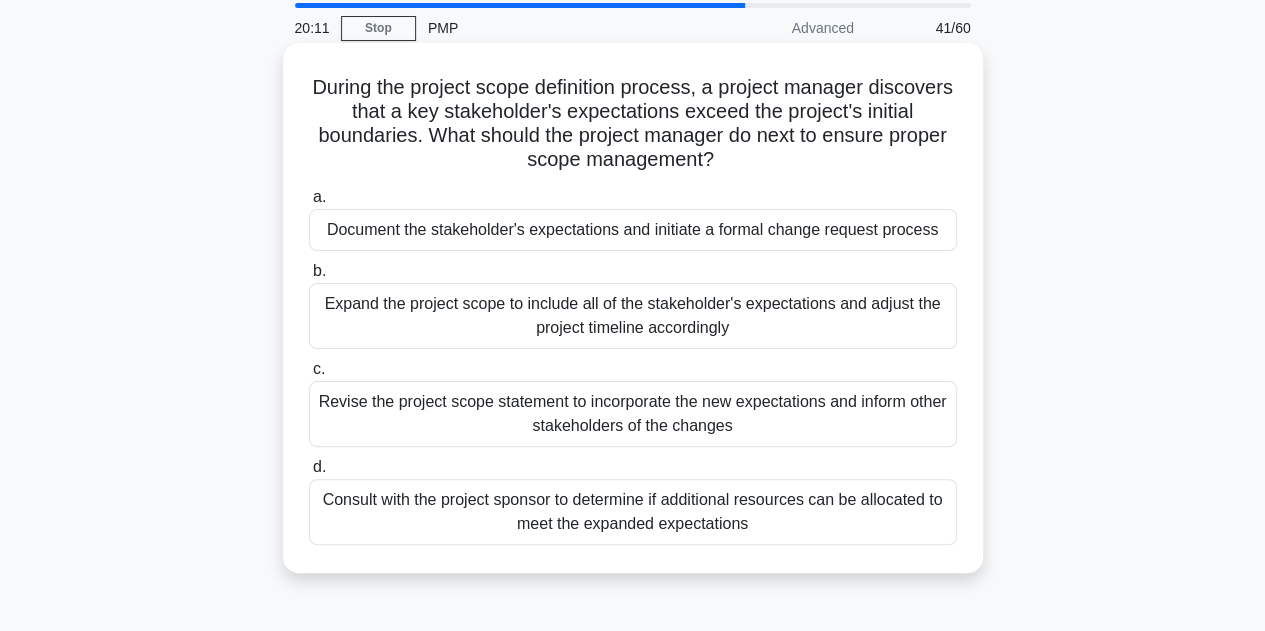 scroll, scrollTop: 100, scrollLeft: 0, axis: vertical 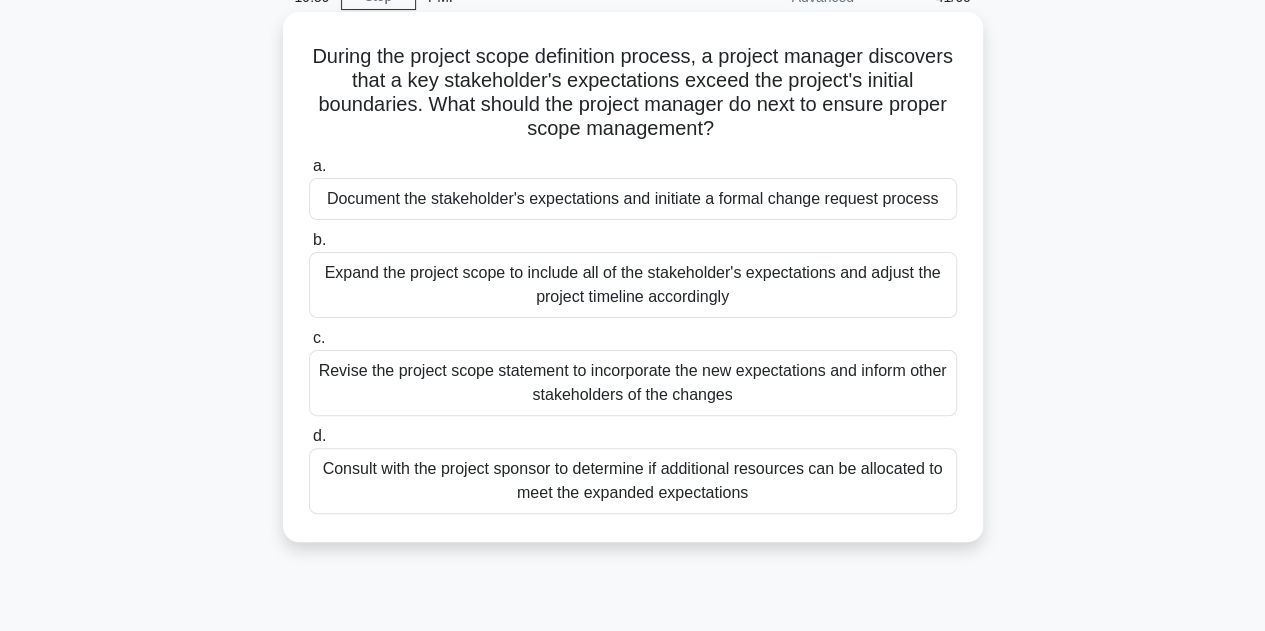 click on "Document the stakeholder's expectations and initiate a formal change request process" at bounding box center [633, 199] 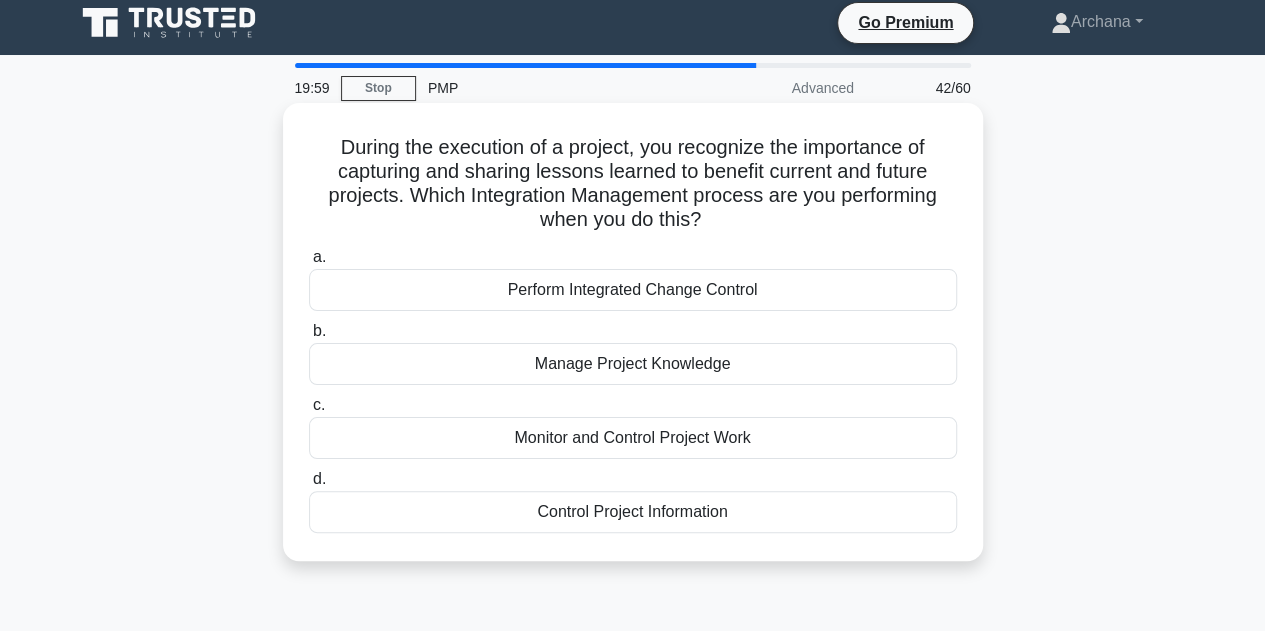scroll, scrollTop: 0, scrollLeft: 0, axis: both 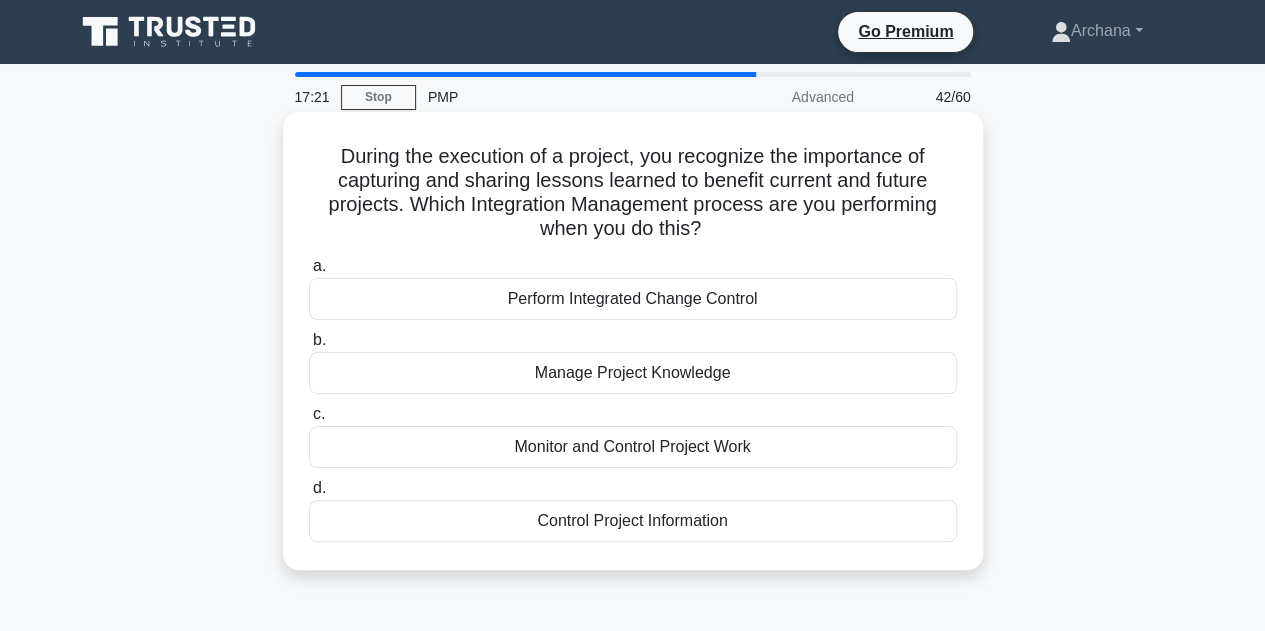 click on "Manage Project Knowledge" at bounding box center (633, 373) 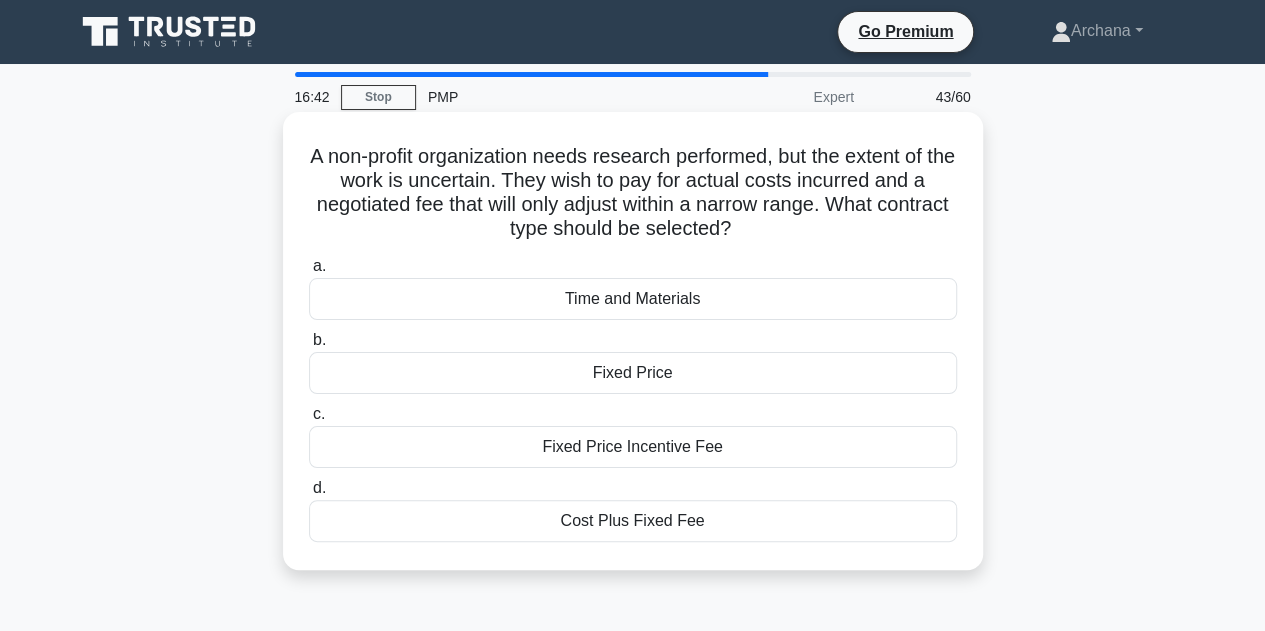 click on "Cost Plus Fixed Fee" at bounding box center (633, 521) 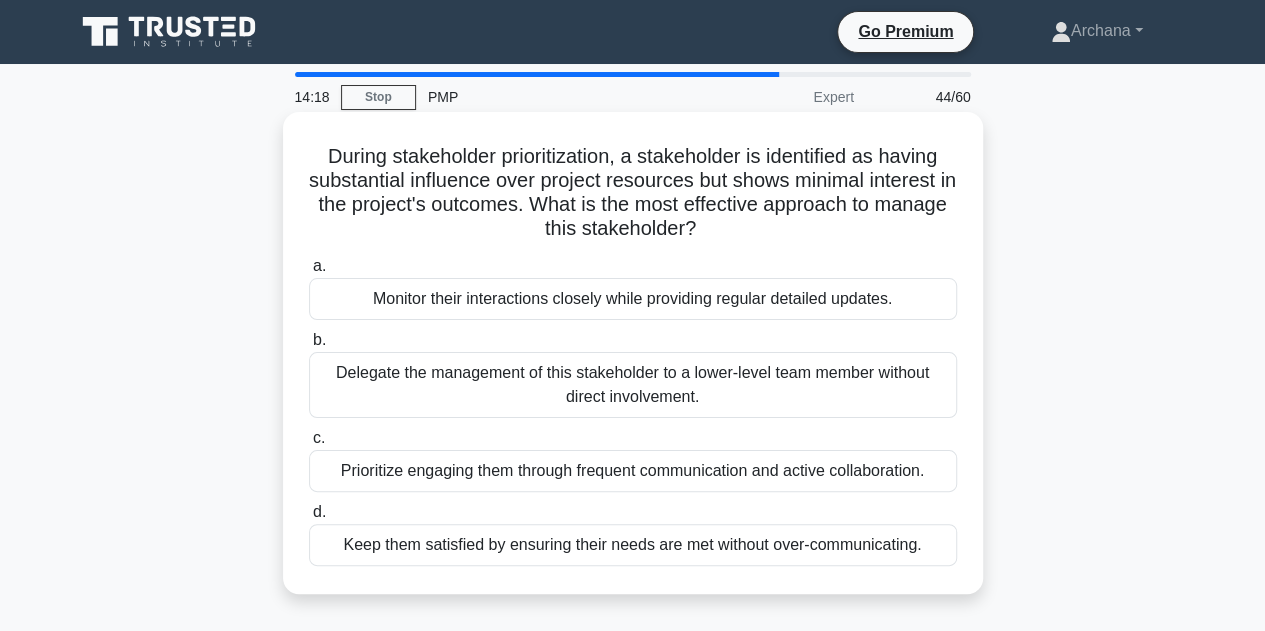 click on "Prioritize engaging them through frequent communication and active collaboration." at bounding box center (633, 471) 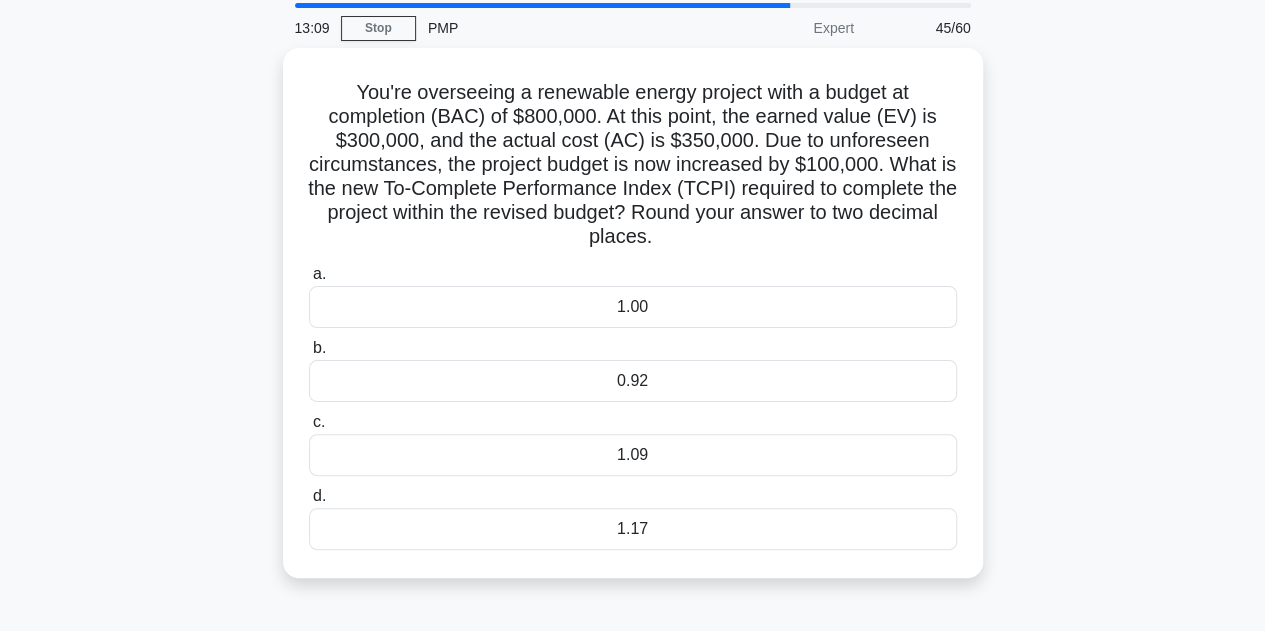 scroll, scrollTop: 100, scrollLeft: 0, axis: vertical 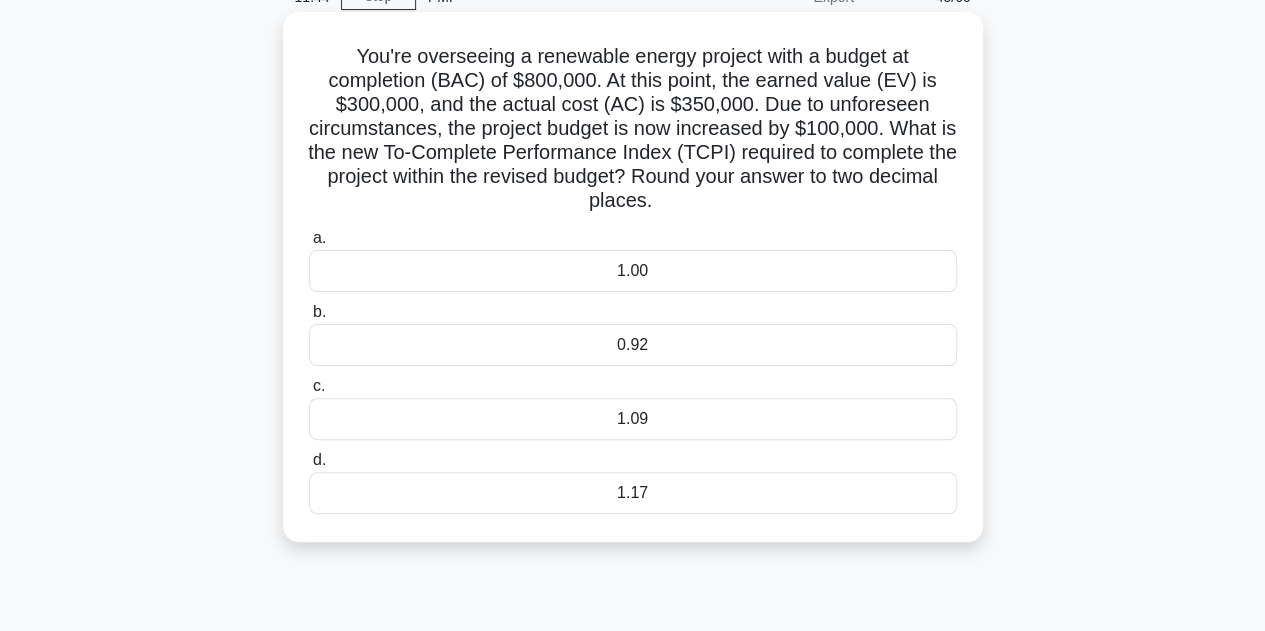 click on "0.92" at bounding box center [633, 345] 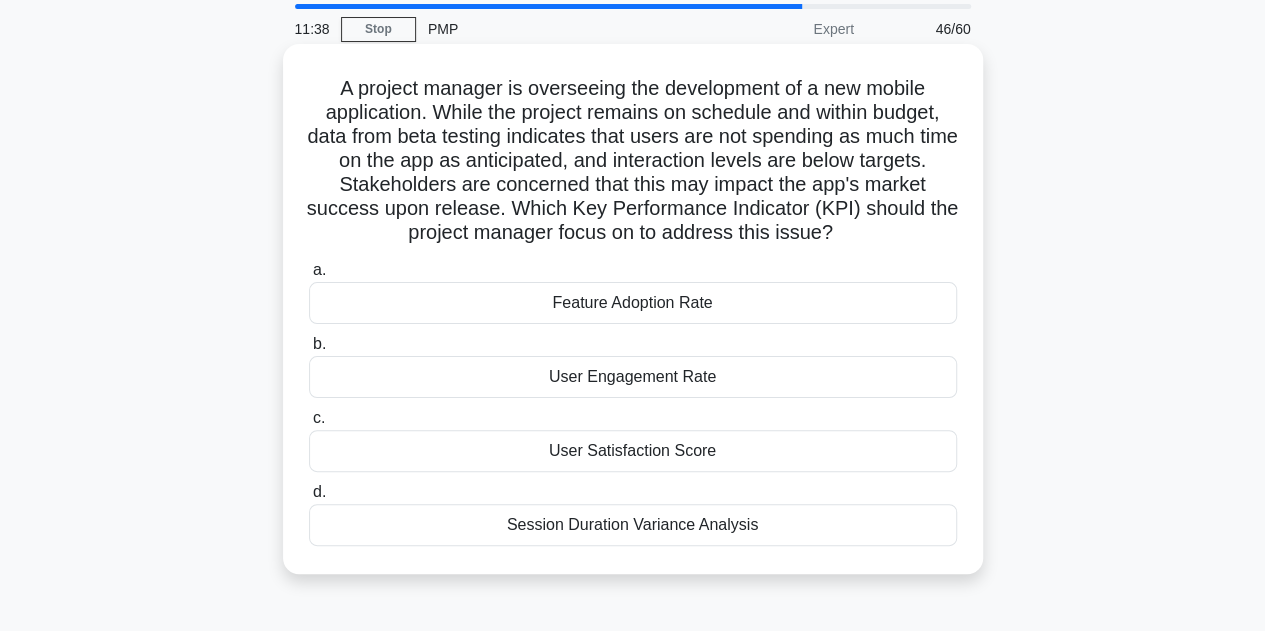 scroll, scrollTop: 100, scrollLeft: 0, axis: vertical 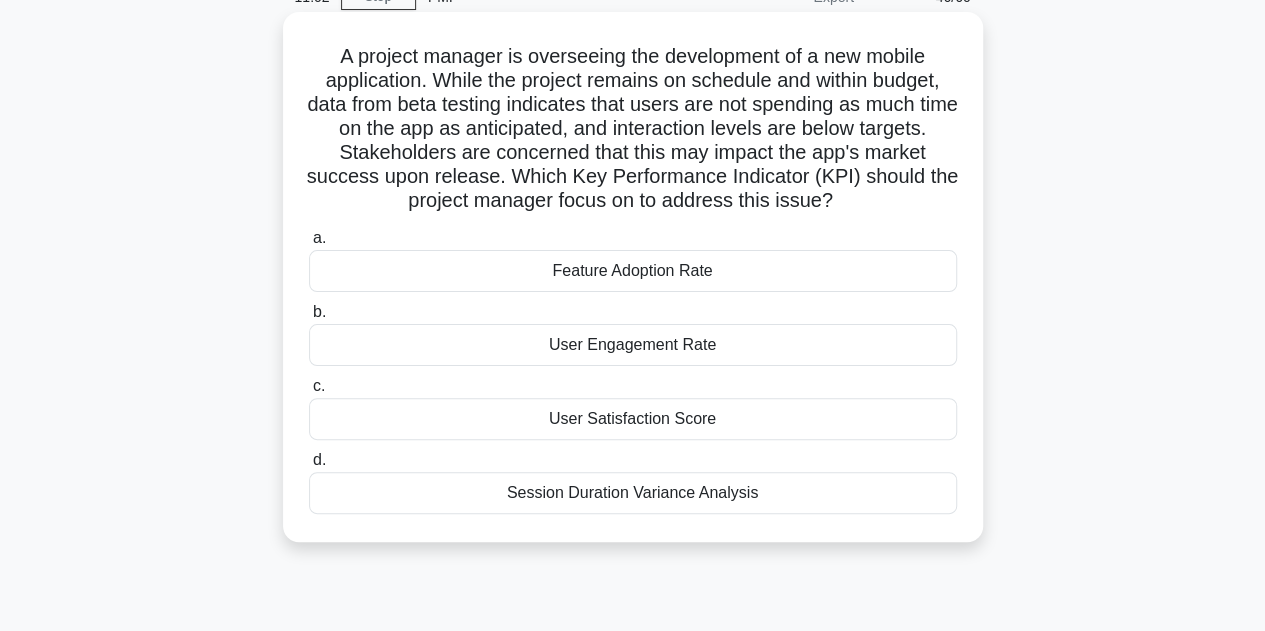 click on "User Engagement Rate" at bounding box center [633, 345] 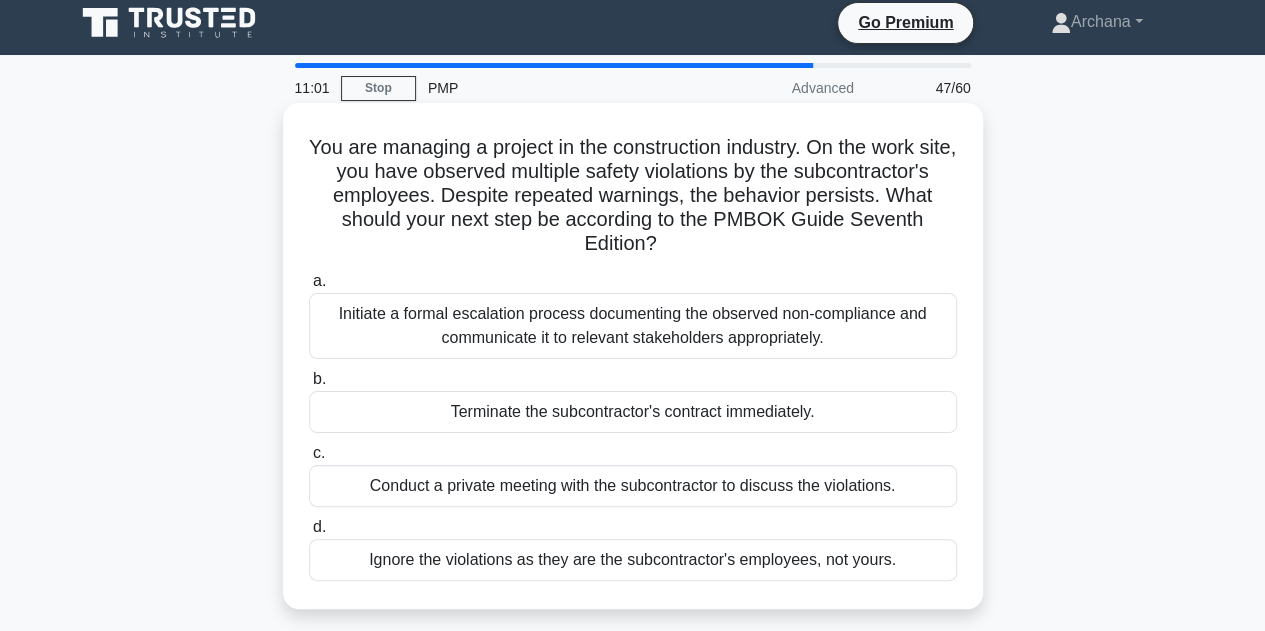 scroll, scrollTop: 0, scrollLeft: 0, axis: both 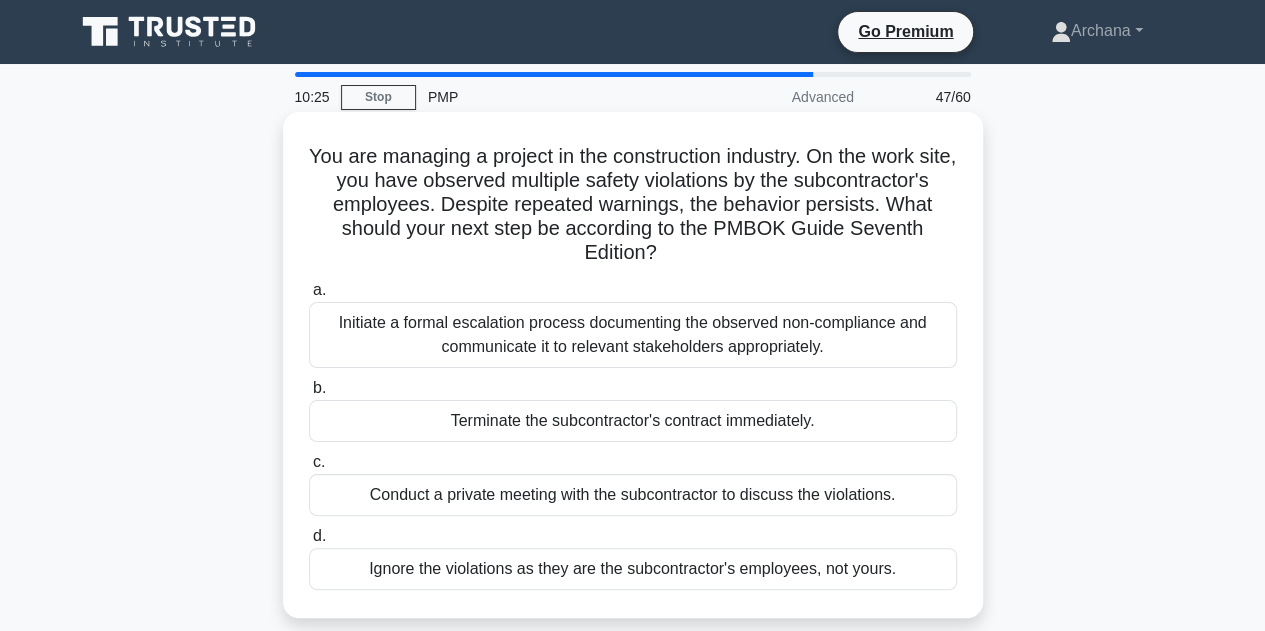 click on "Initiate a formal escalation process documenting the observed non-compliance and communicate it to relevant stakeholders appropriately." at bounding box center (633, 335) 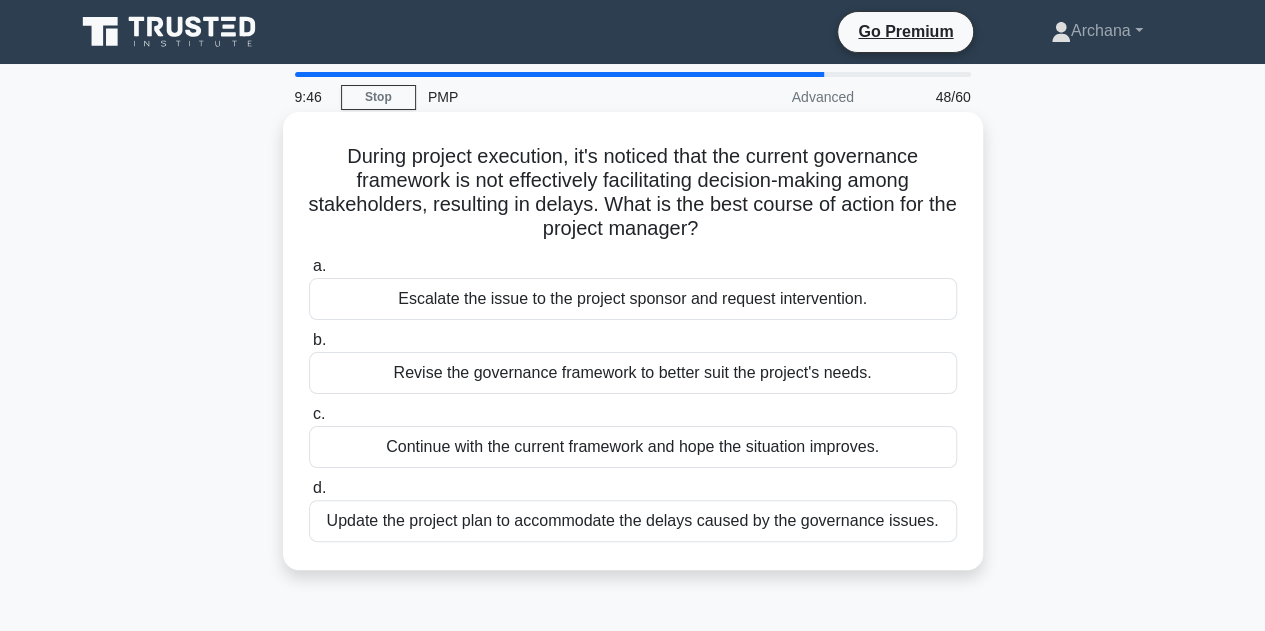 click on "Revise the governance framework to better suit the project's needs." at bounding box center (633, 373) 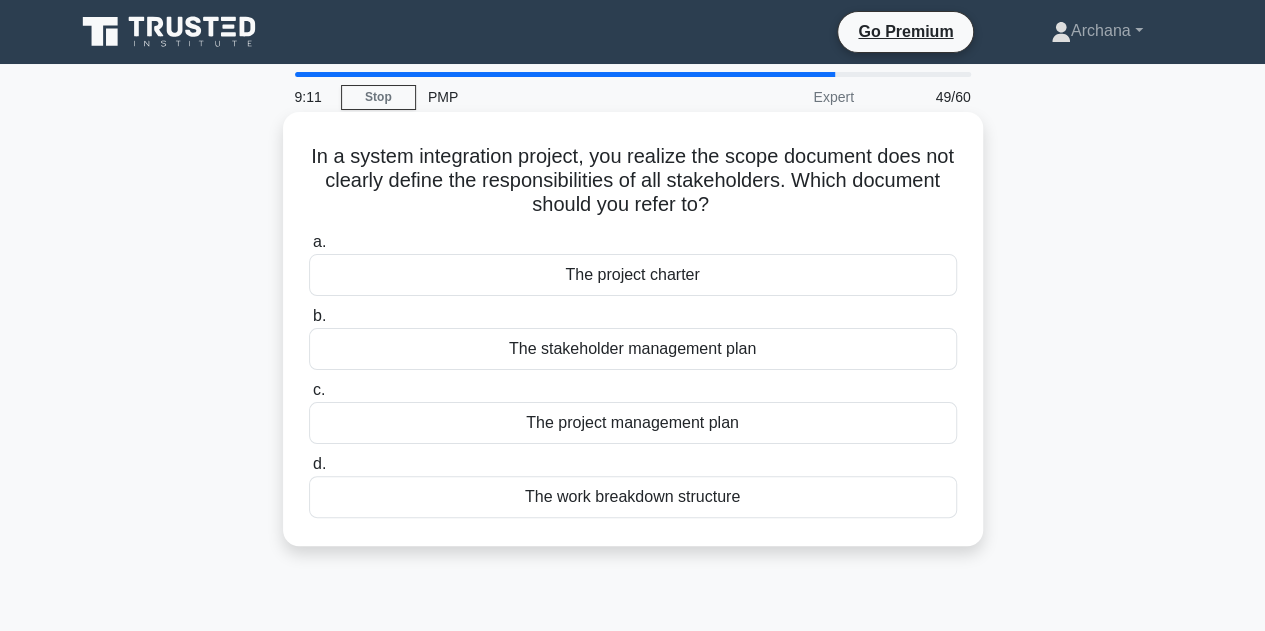 click on "The stakeholder management plan" at bounding box center (633, 349) 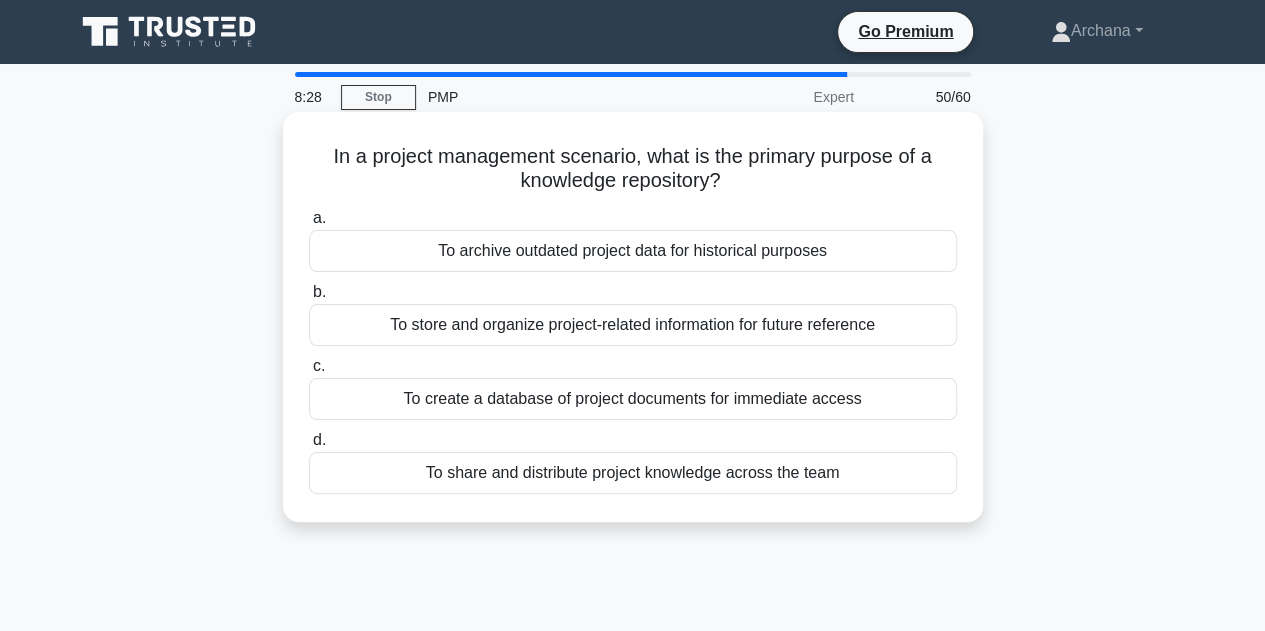 click on "To store and organize project-related information for future reference" at bounding box center [633, 325] 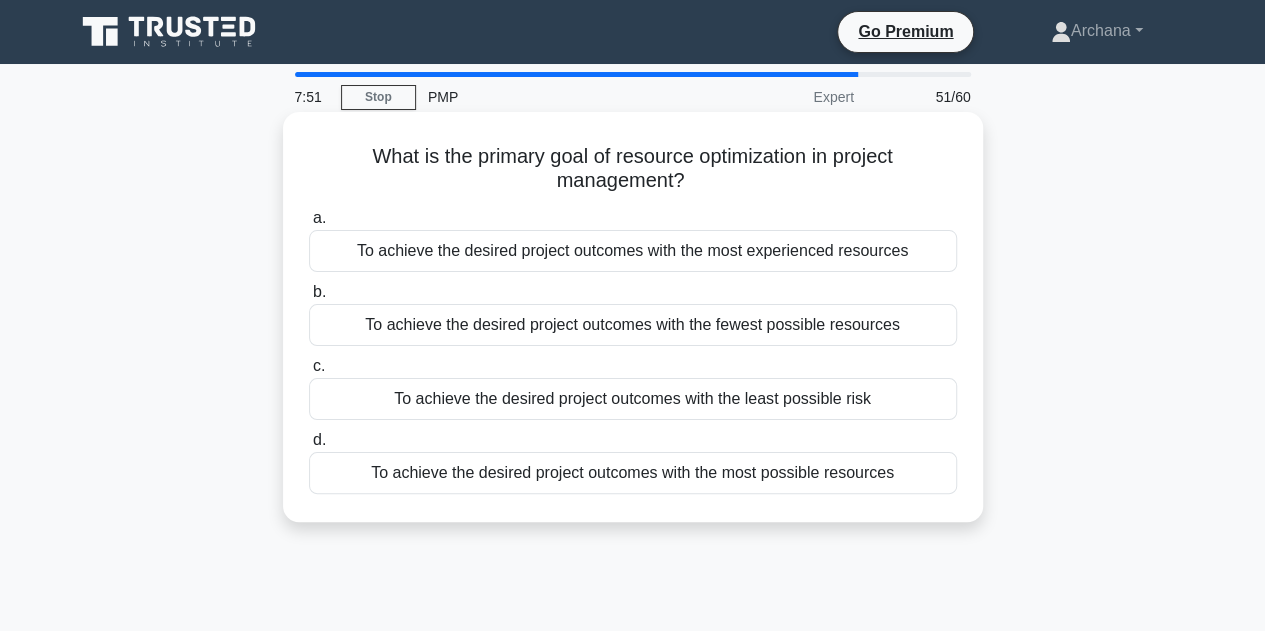 click on "To achieve the desired project outcomes with the fewest possible resources" at bounding box center (633, 325) 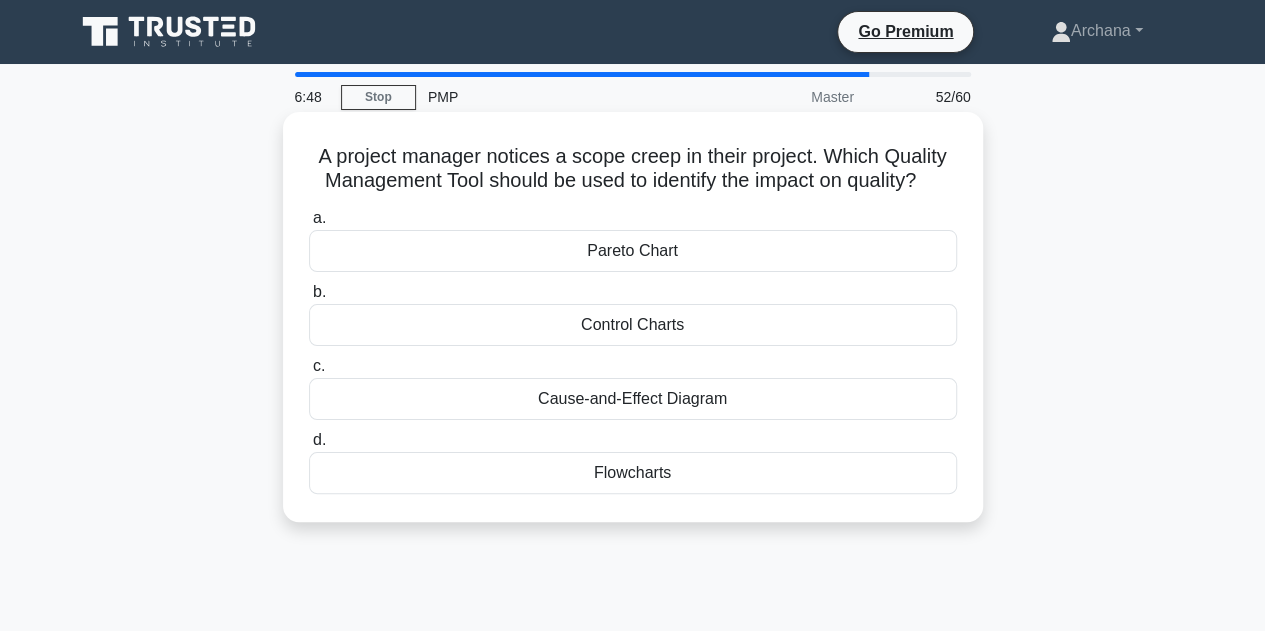 click on "Control Charts" at bounding box center [633, 325] 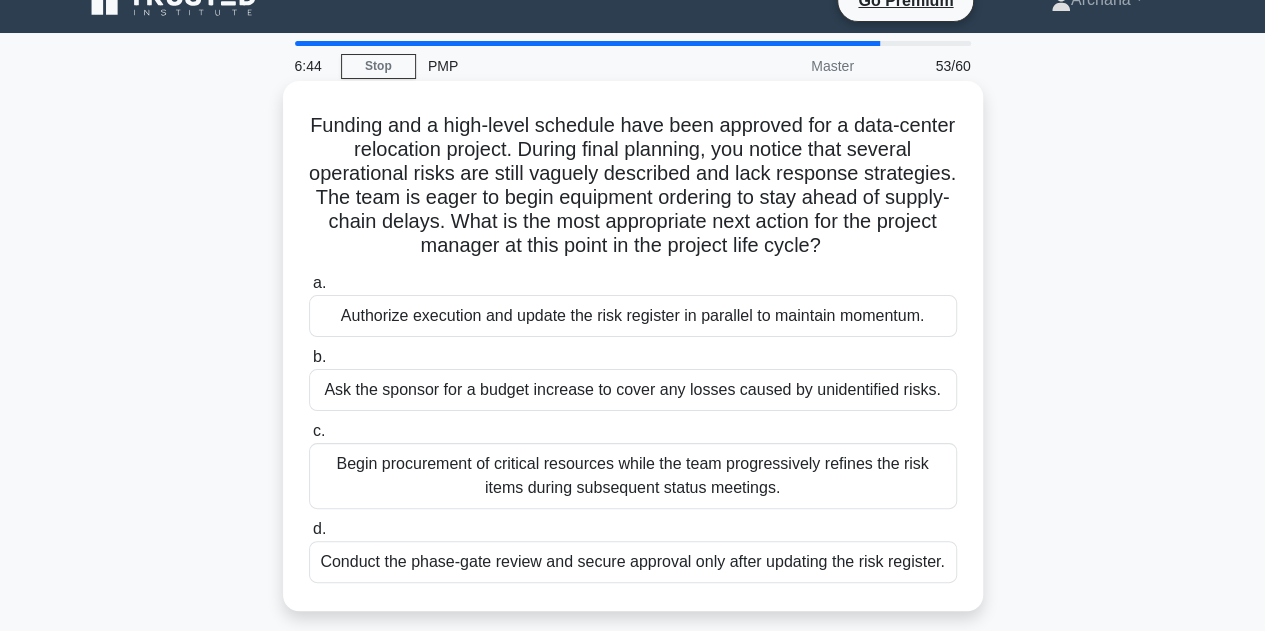 scroll, scrollTop: 0, scrollLeft: 0, axis: both 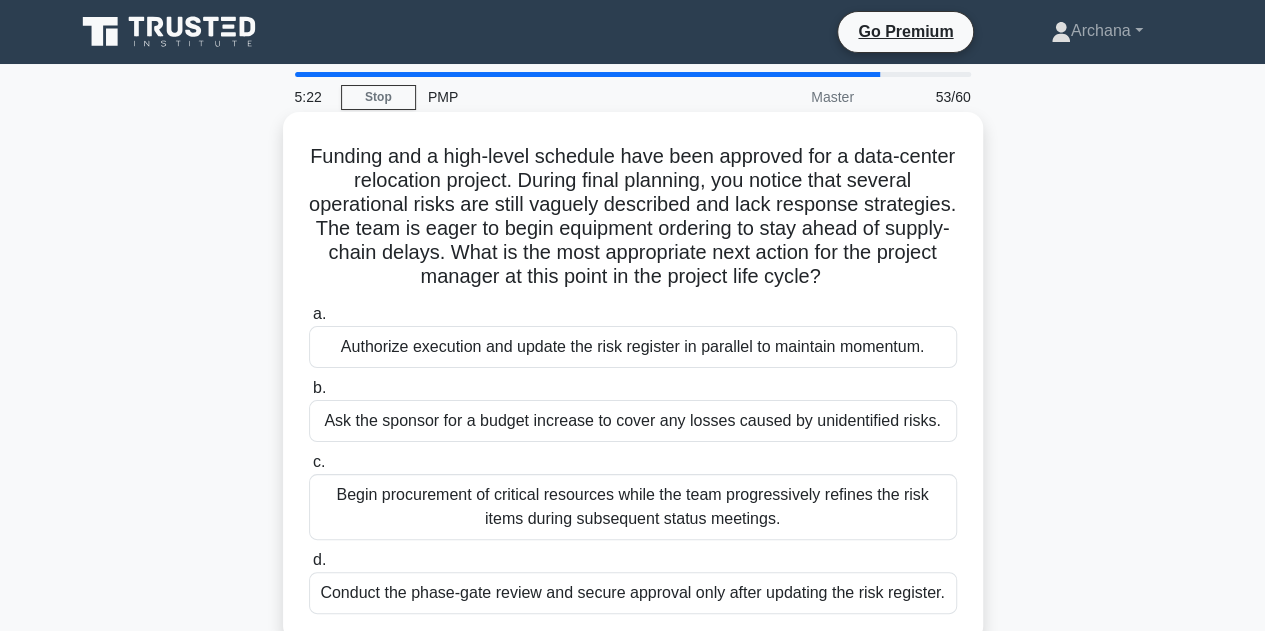 click on "Begin procurement of critical resources while the team progressively refines the risk items during subsequent status meetings." at bounding box center (633, 507) 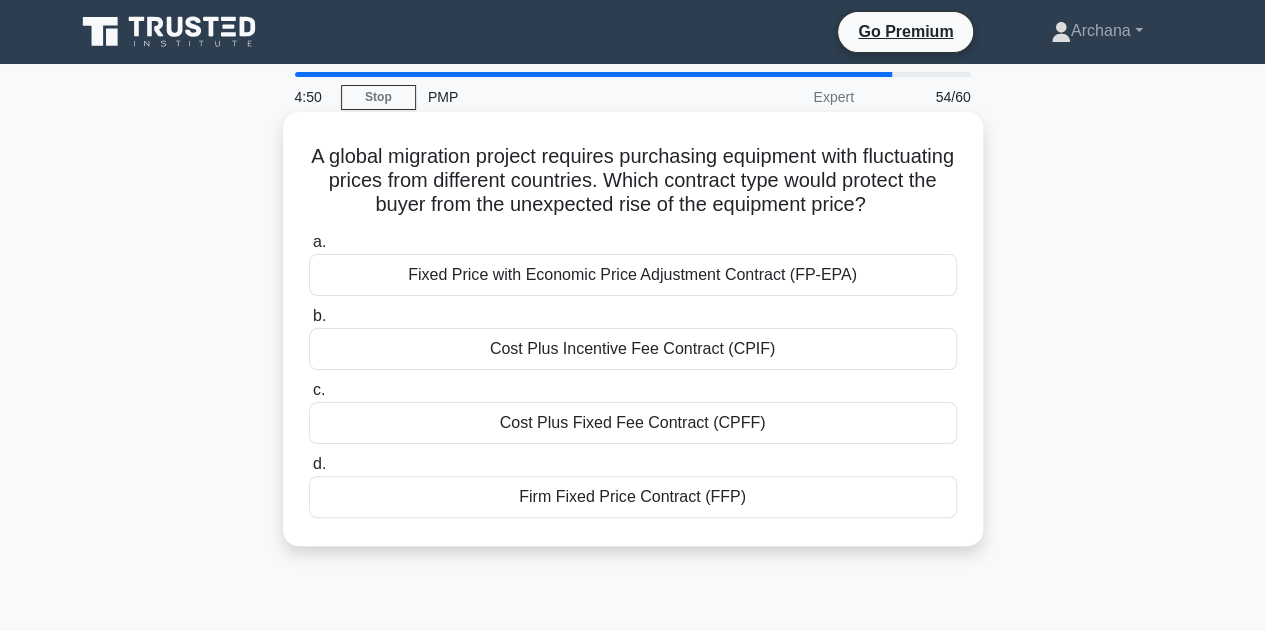 click on "Fixed Price with Economic Price Adjustment Contract (FP-EPA)" at bounding box center [633, 275] 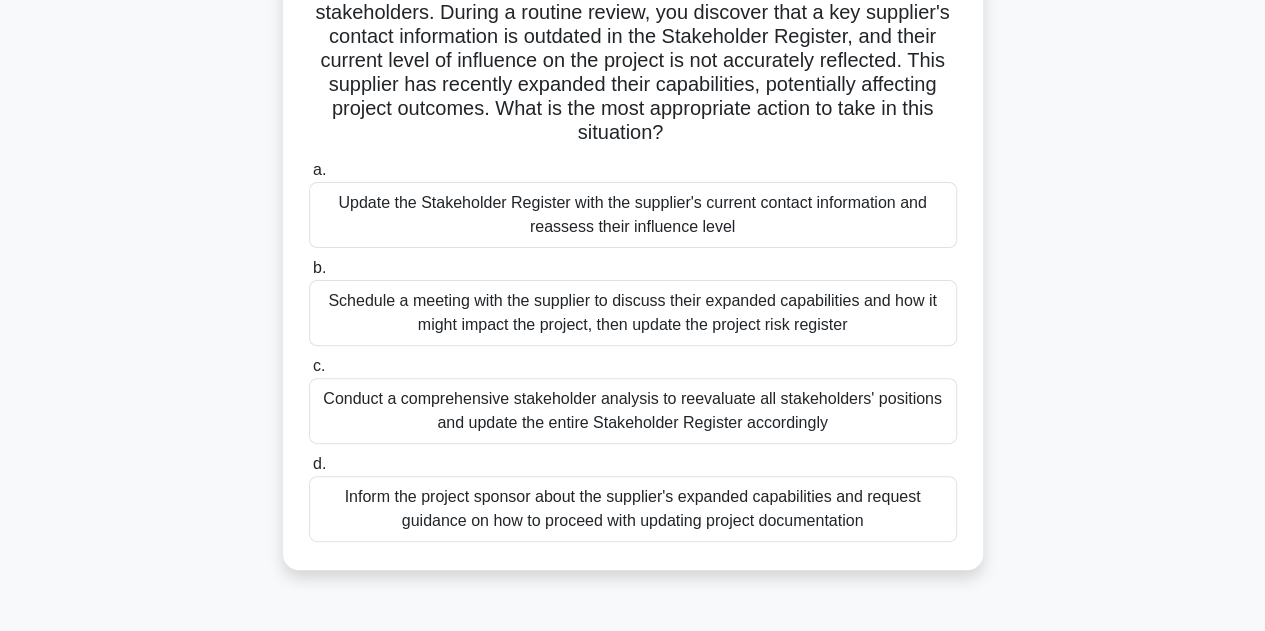 scroll, scrollTop: 200, scrollLeft: 0, axis: vertical 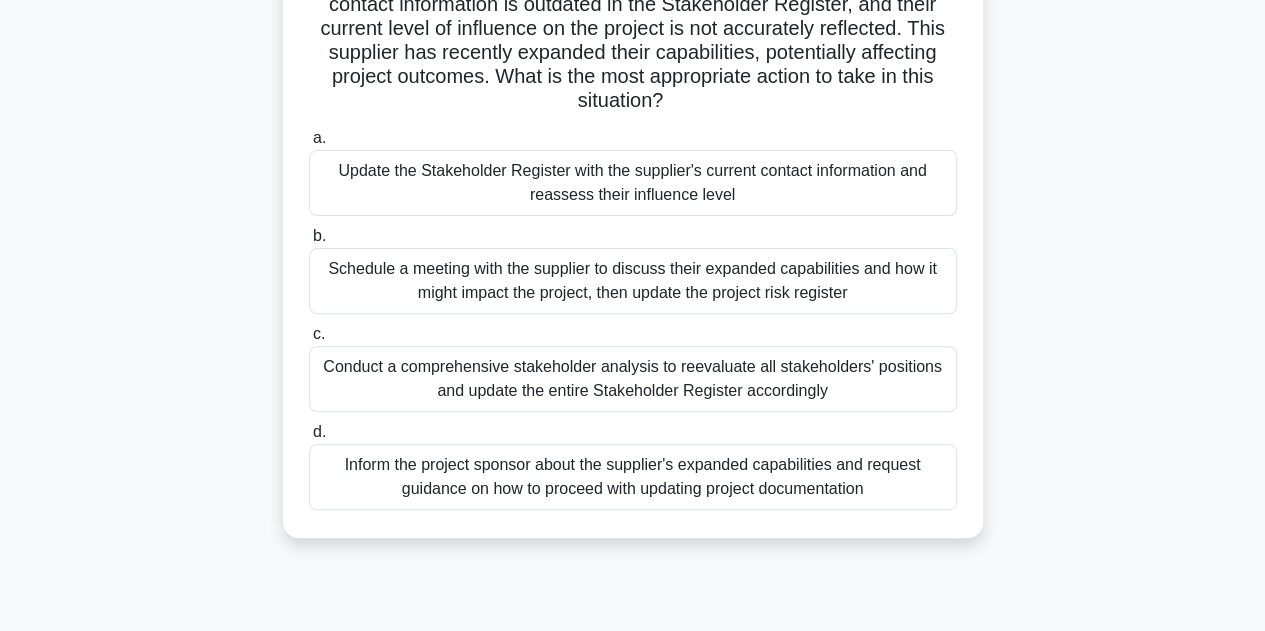 click on "Schedule a meeting with the supplier to discuss their expanded capabilities and how it might impact the project, then update the project risk register" at bounding box center (633, 281) 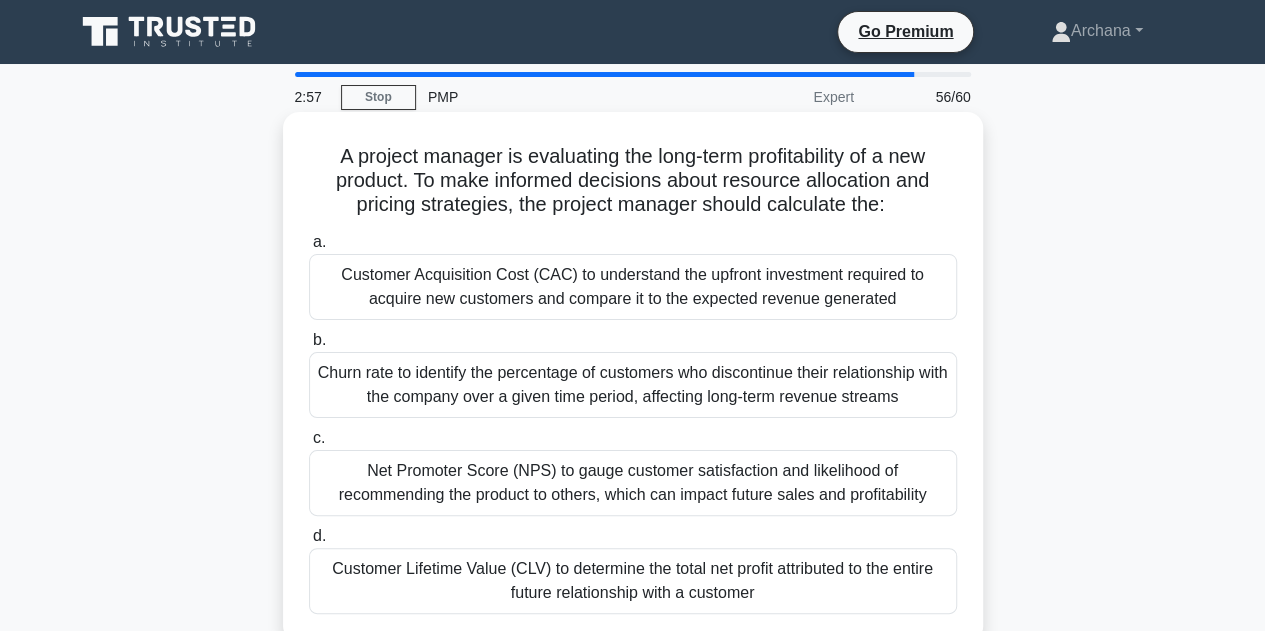 scroll, scrollTop: 100, scrollLeft: 0, axis: vertical 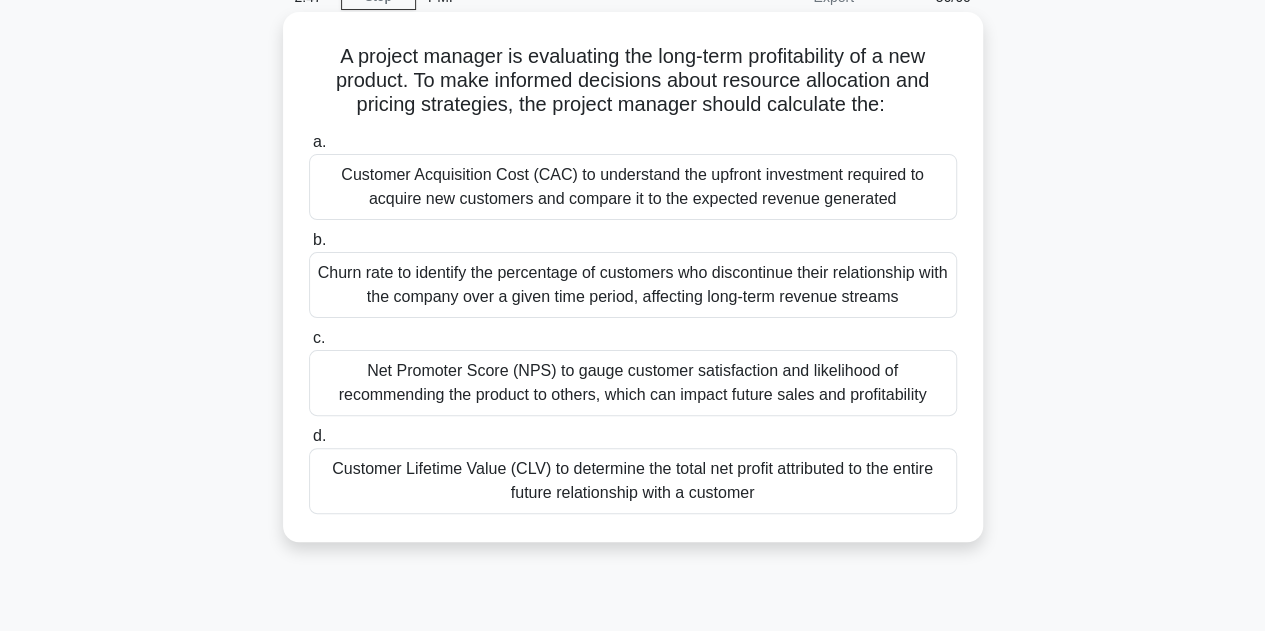 click on "Customer Lifetime Value (CLV) to determine the total net profit attributed to the entire future relationship with a customer" at bounding box center (633, 481) 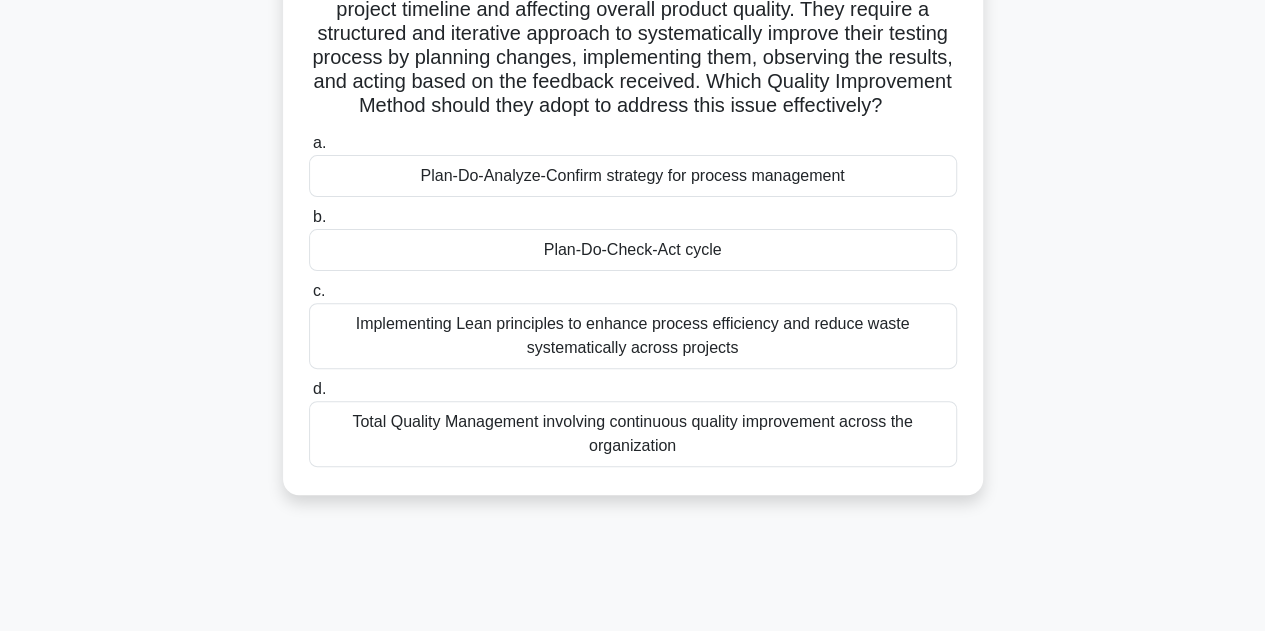 scroll, scrollTop: 100, scrollLeft: 0, axis: vertical 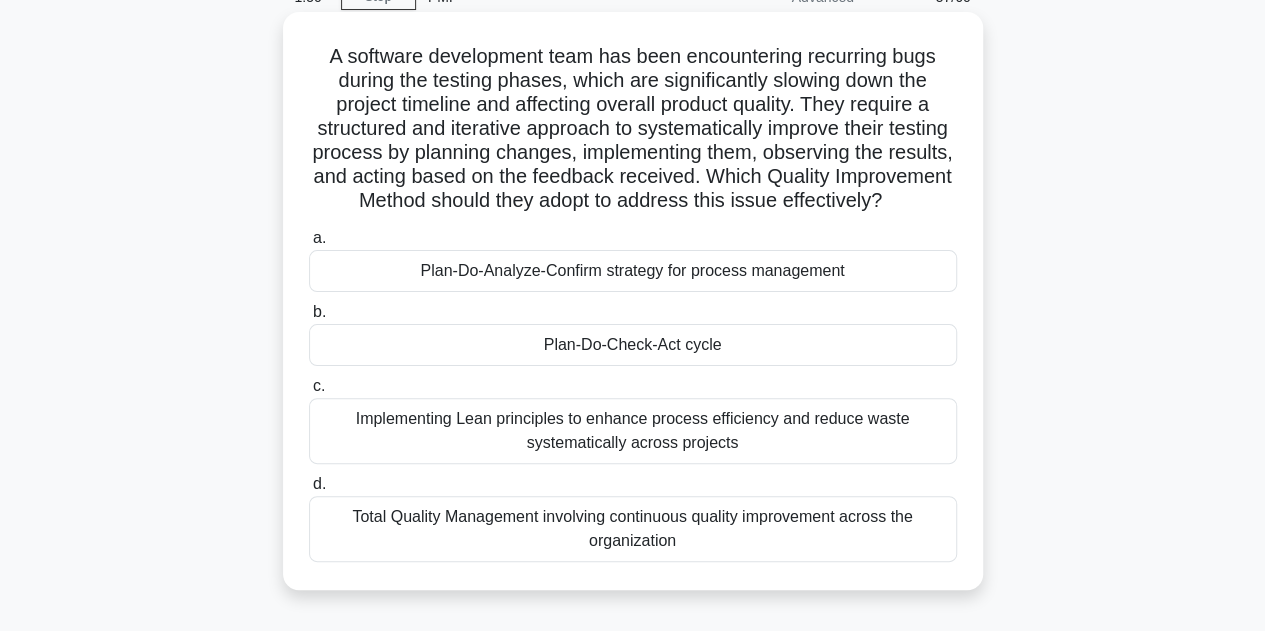 click on "Plan-Do-Check-Act cycle" at bounding box center [633, 345] 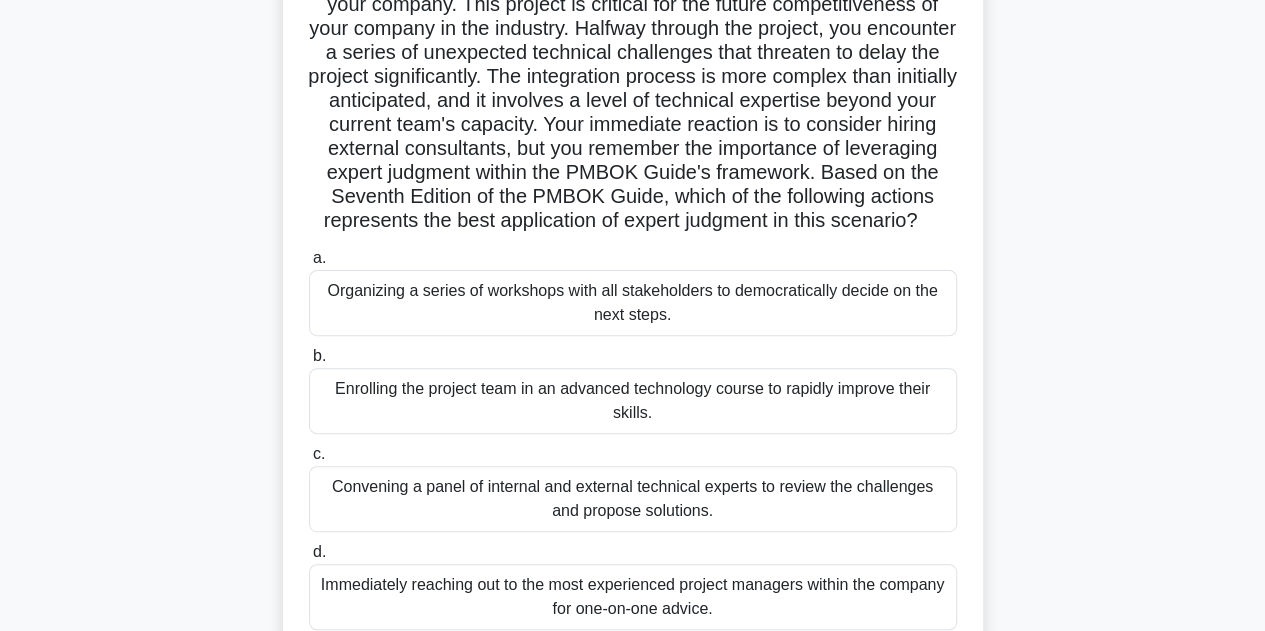 scroll, scrollTop: 300, scrollLeft: 0, axis: vertical 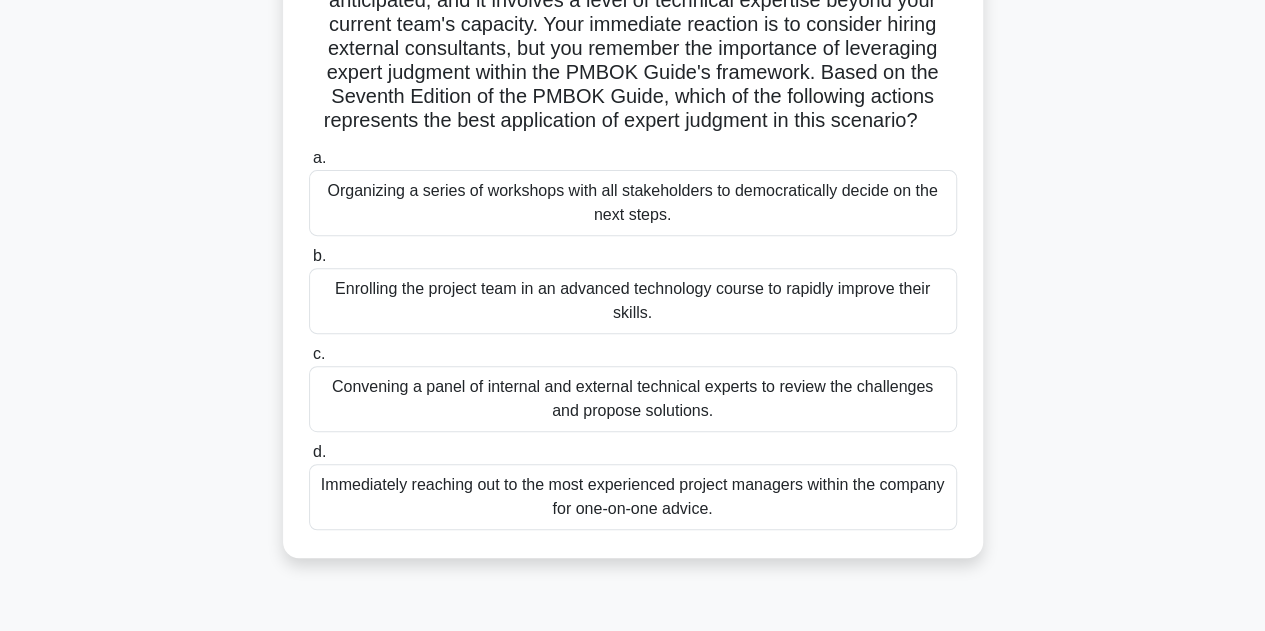 click on "Convening a panel of internal and external technical experts to review the challenges and propose solutions." at bounding box center [633, 399] 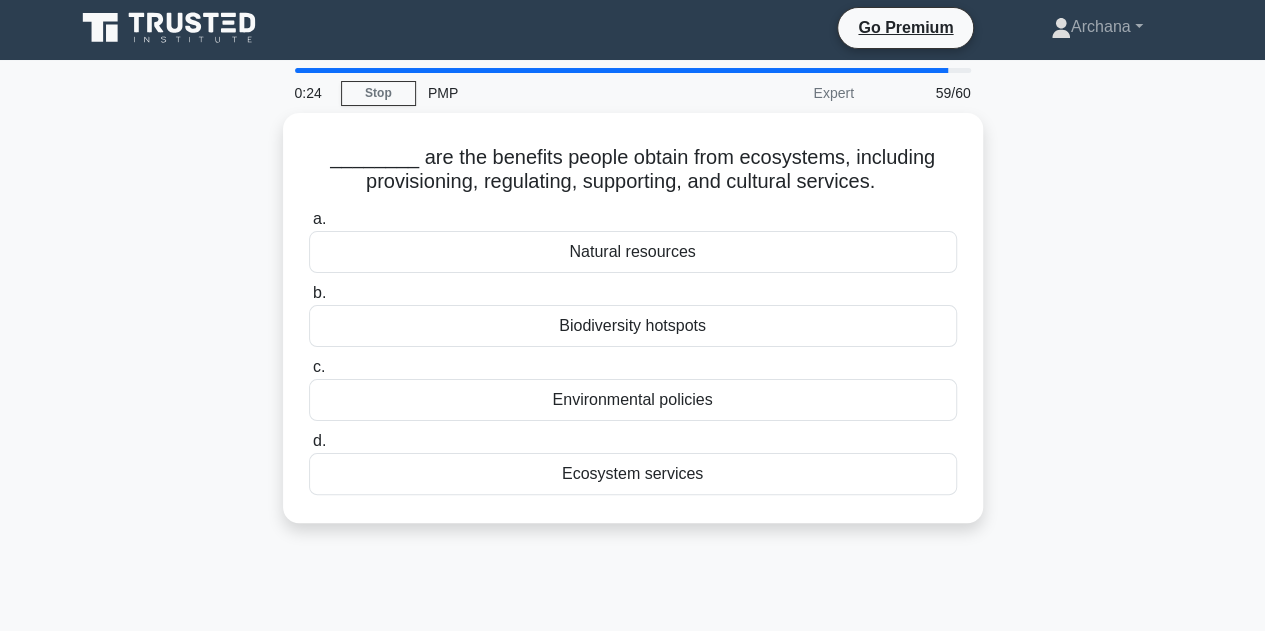 scroll, scrollTop: 0, scrollLeft: 0, axis: both 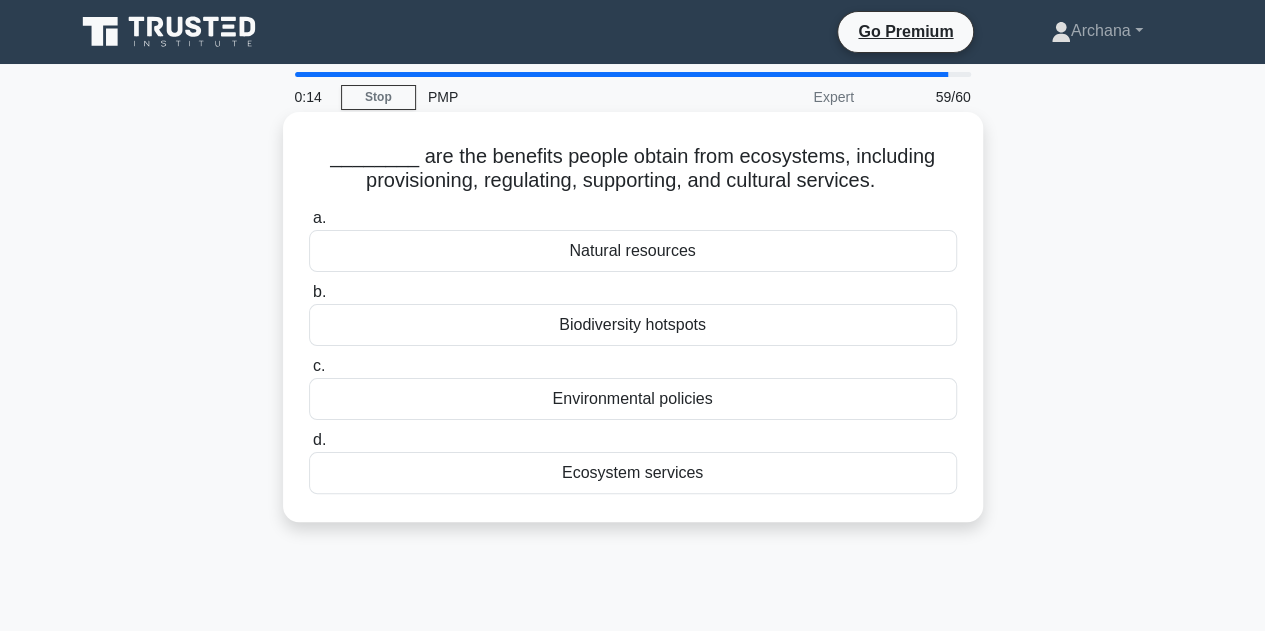 click on "Biodiversity hotspots" at bounding box center [633, 325] 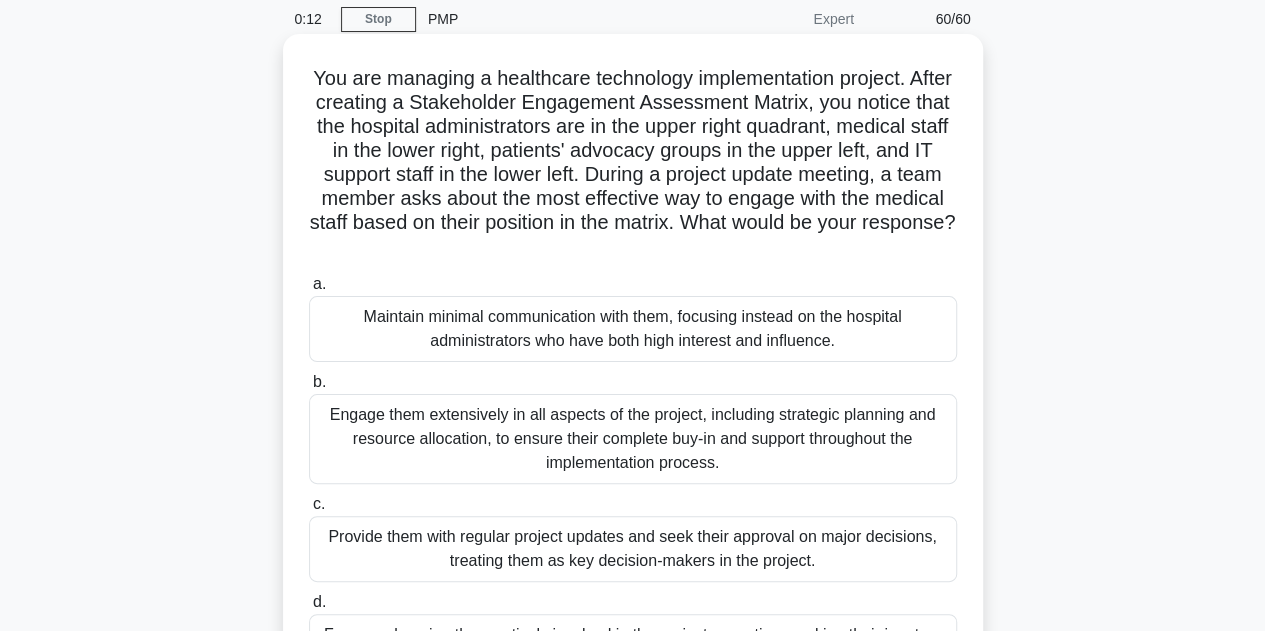 scroll, scrollTop: 200, scrollLeft: 0, axis: vertical 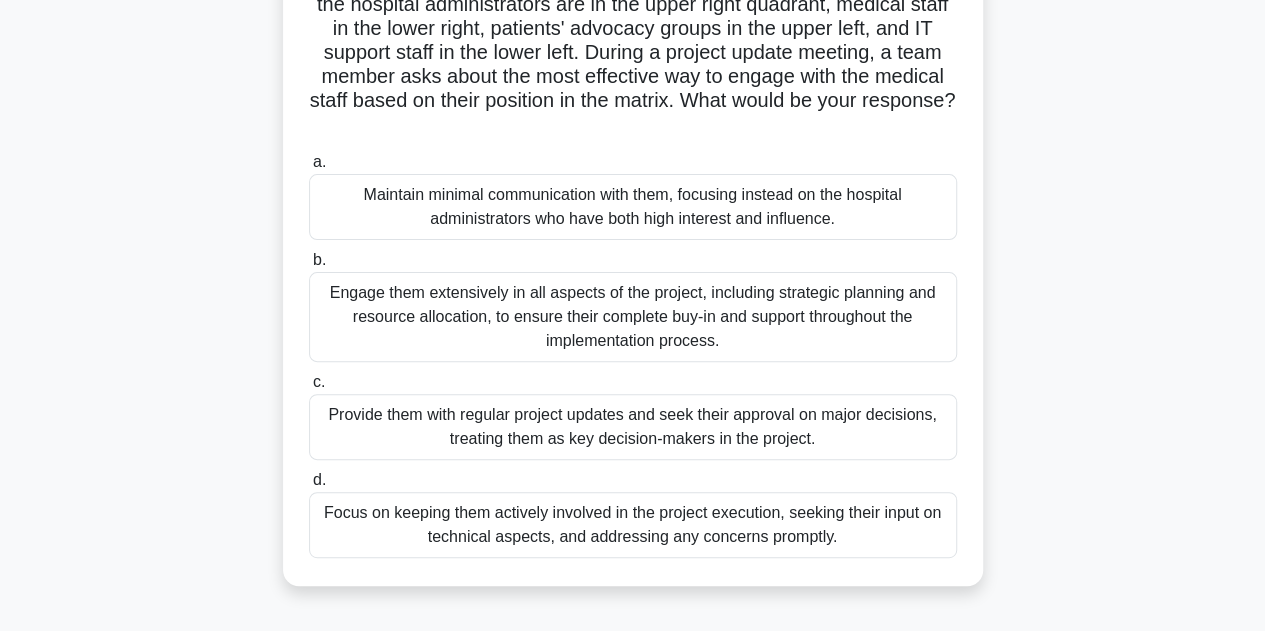 click on "Provide them with regular project updates and seek their approval on major decisions, treating them as key decision-makers in the project." at bounding box center (633, 427) 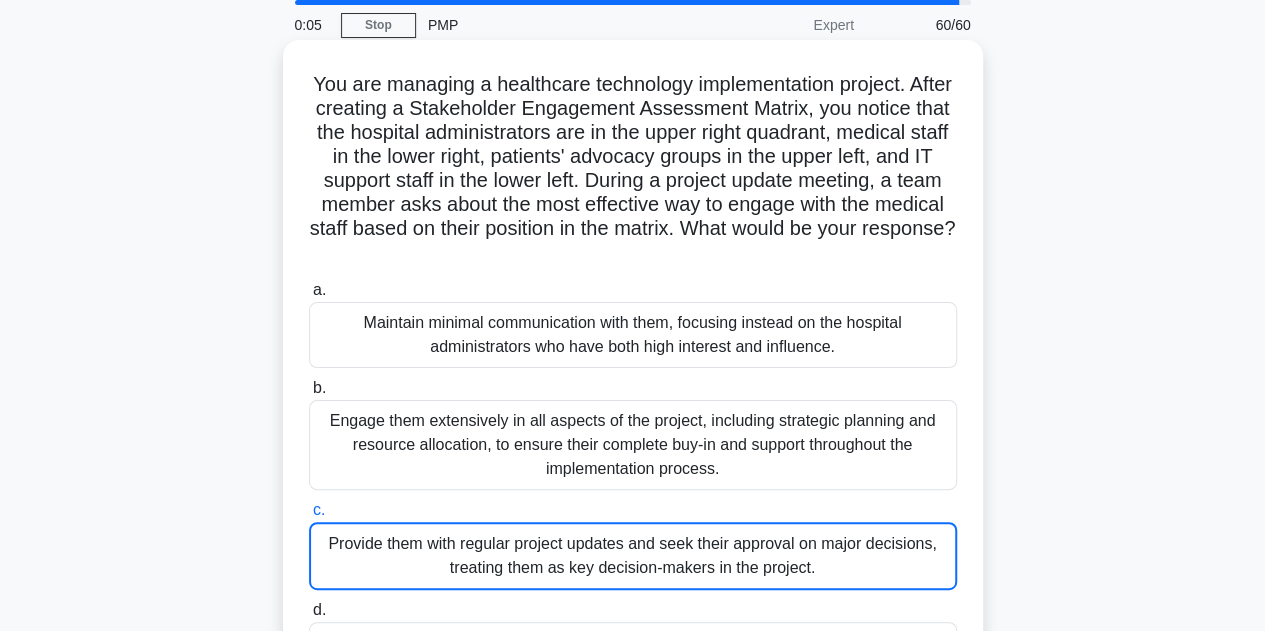 scroll, scrollTop: 0, scrollLeft: 0, axis: both 